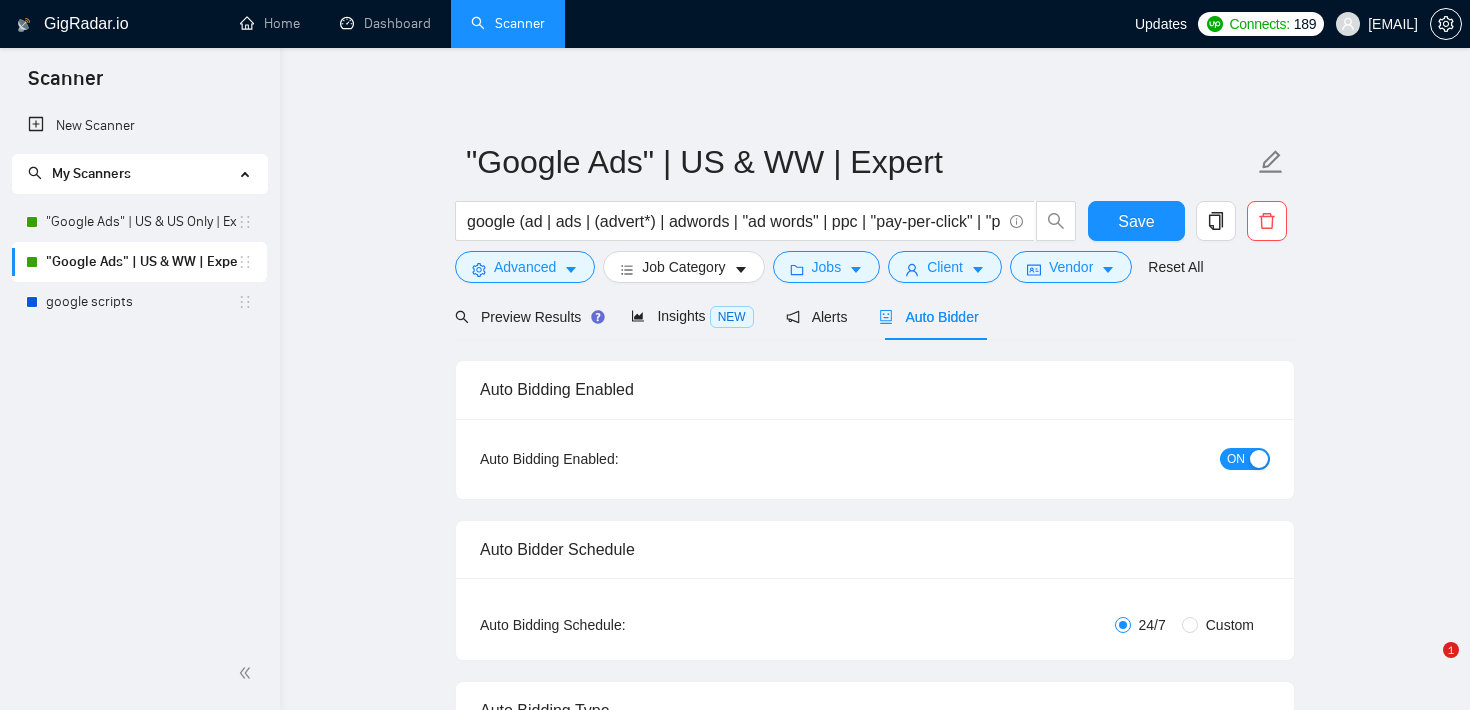 scroll, scrollTop: 0, scrollLeft: 0, axis: both 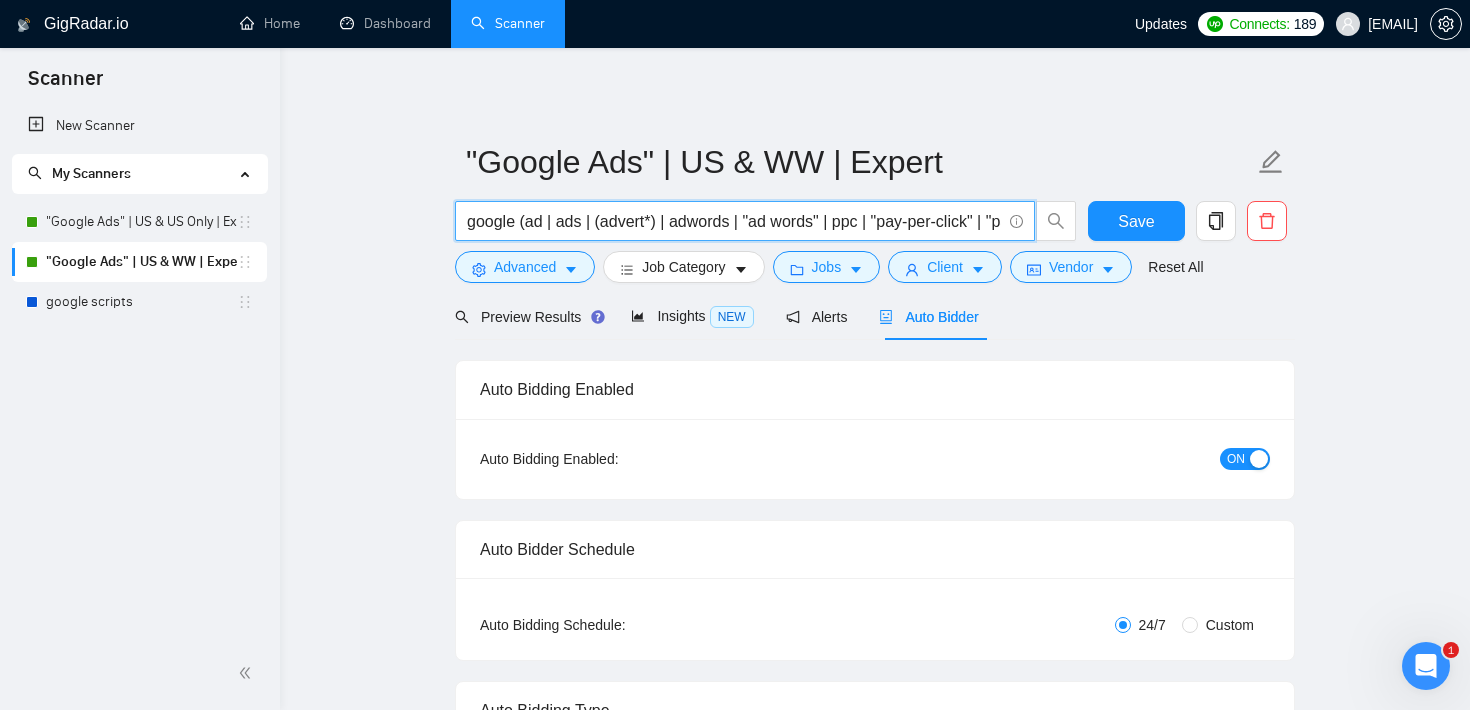 click on "google (ad | ads | (advert*) | adwords | "ad words" | ppc | "pay-per-click" | "pay per click")" at bounding box center [734, 221] 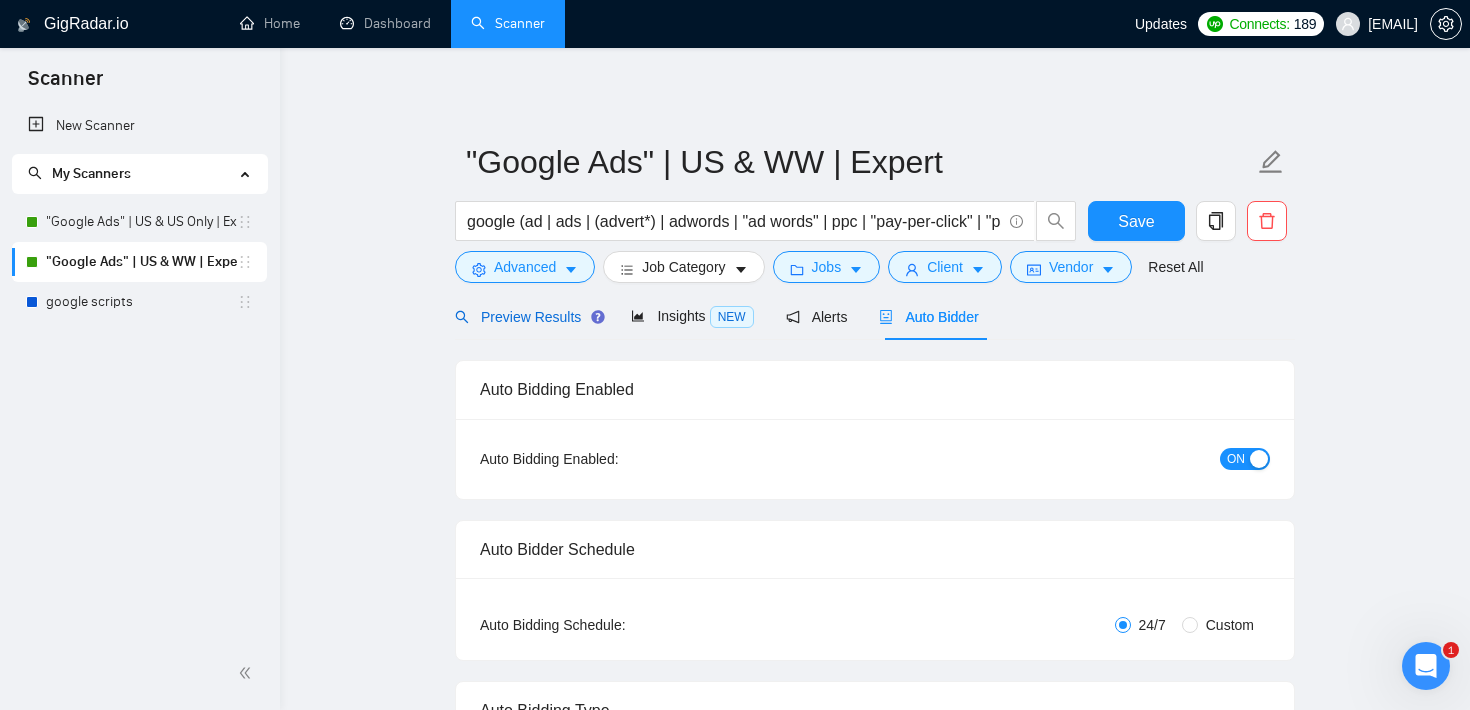 click on "Preview Results" at bounding box center (527, 317) 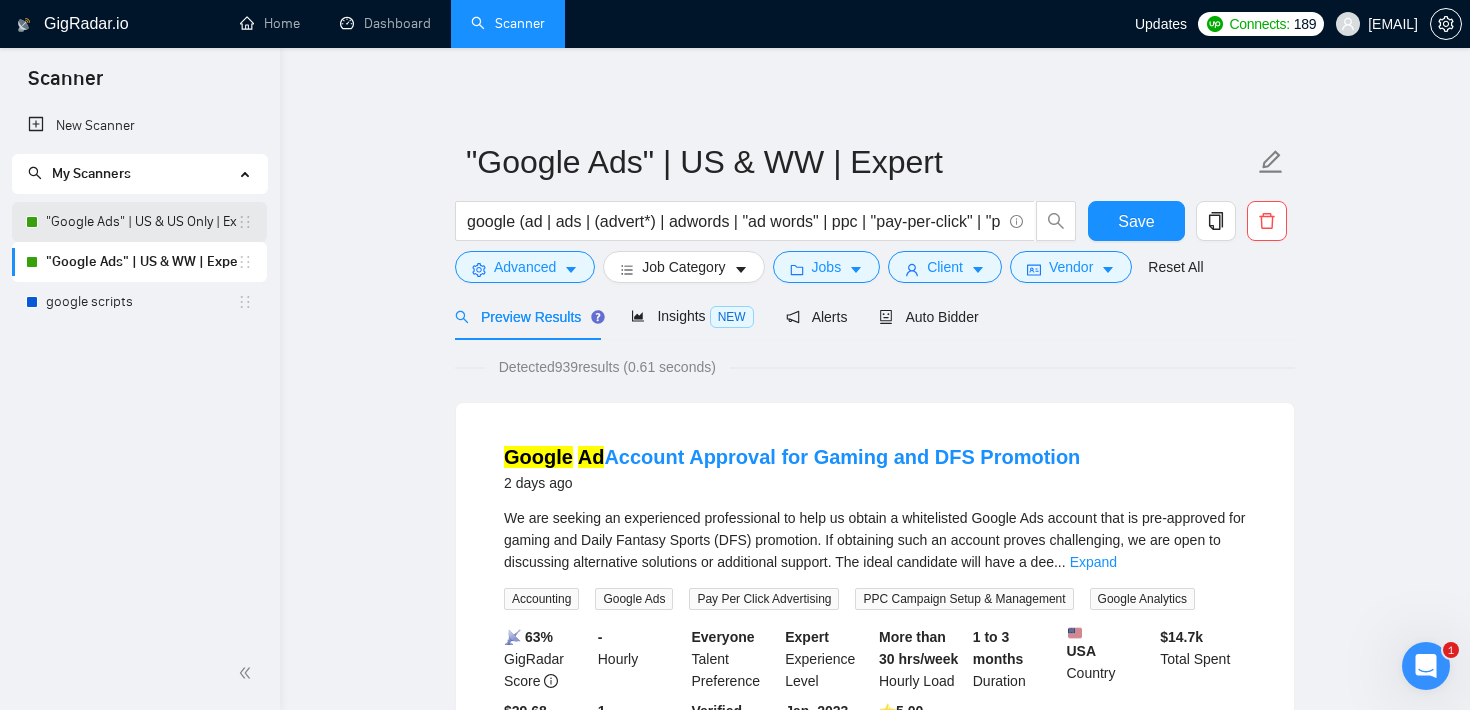 click on ""Google Ads" | US & US Only | Expert" at bounding box center [141, 222] 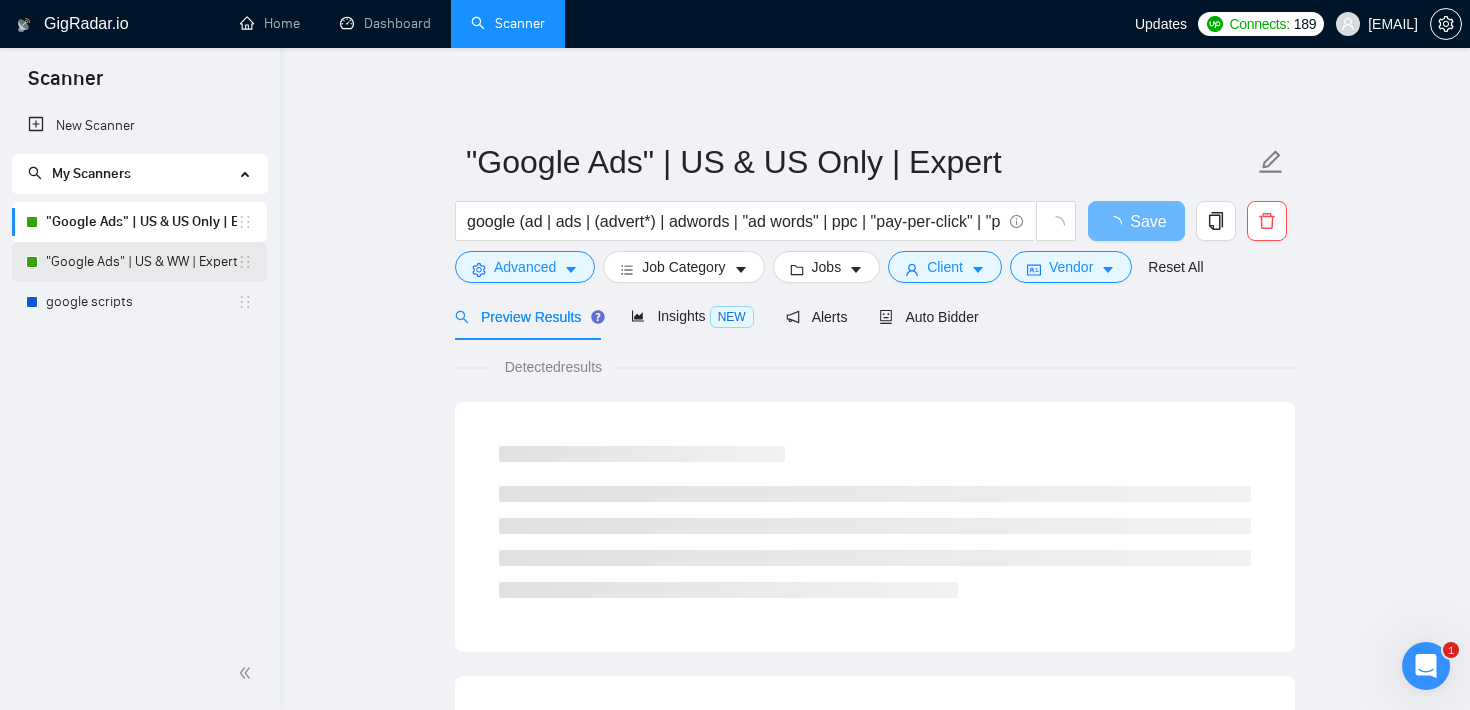 click on ""Google Ads" | US & WW | Expert" at bounding box center (141, 262) 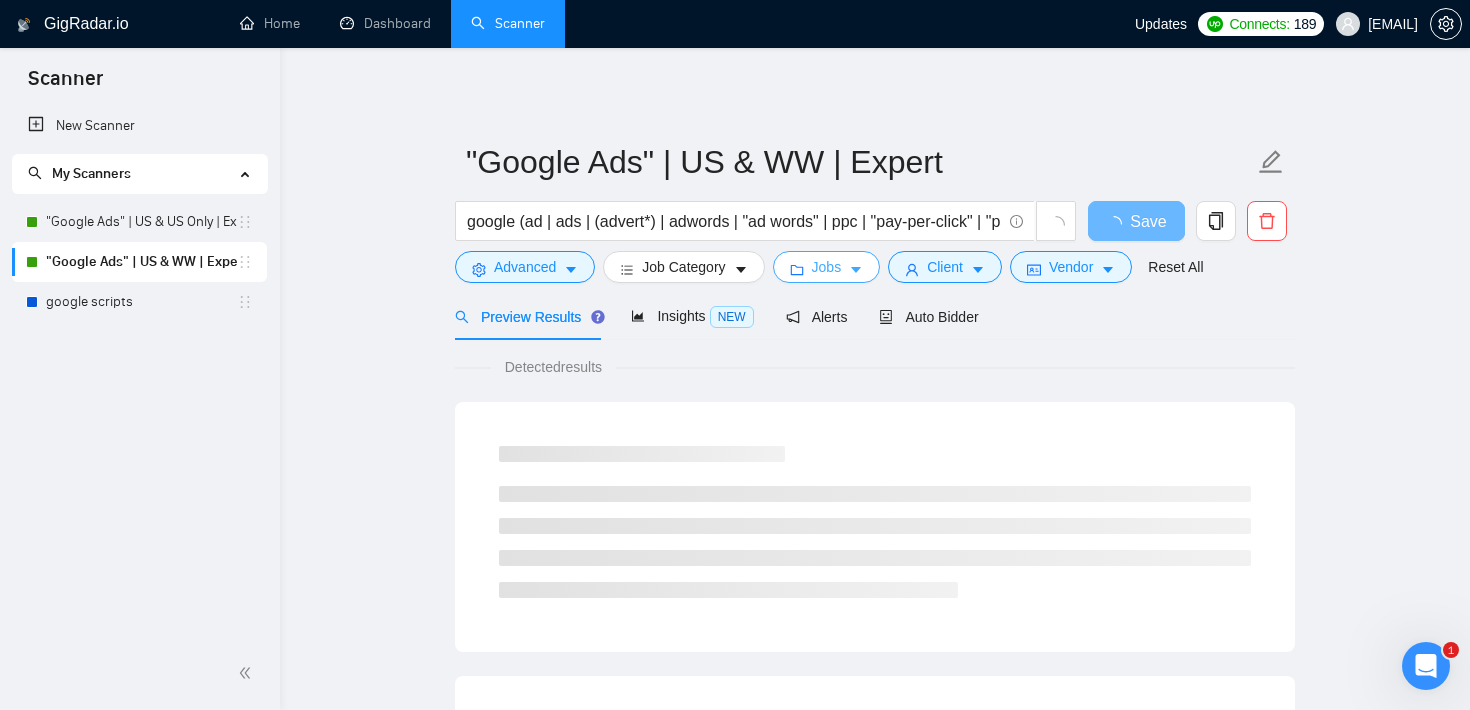 click on "Jobs" at bounding box center [827, 267] 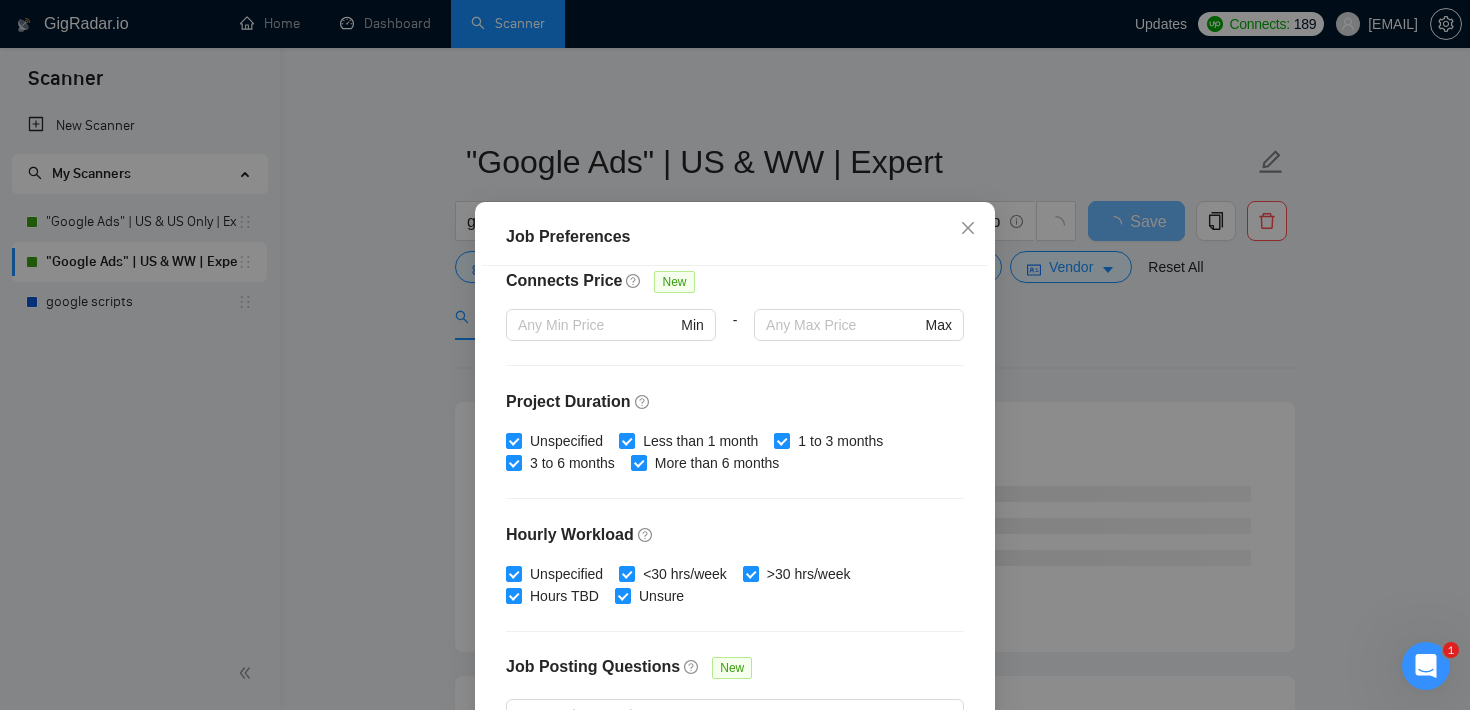 scroll, scrollTop: 490, scrollLeft: 0, axis: vertical 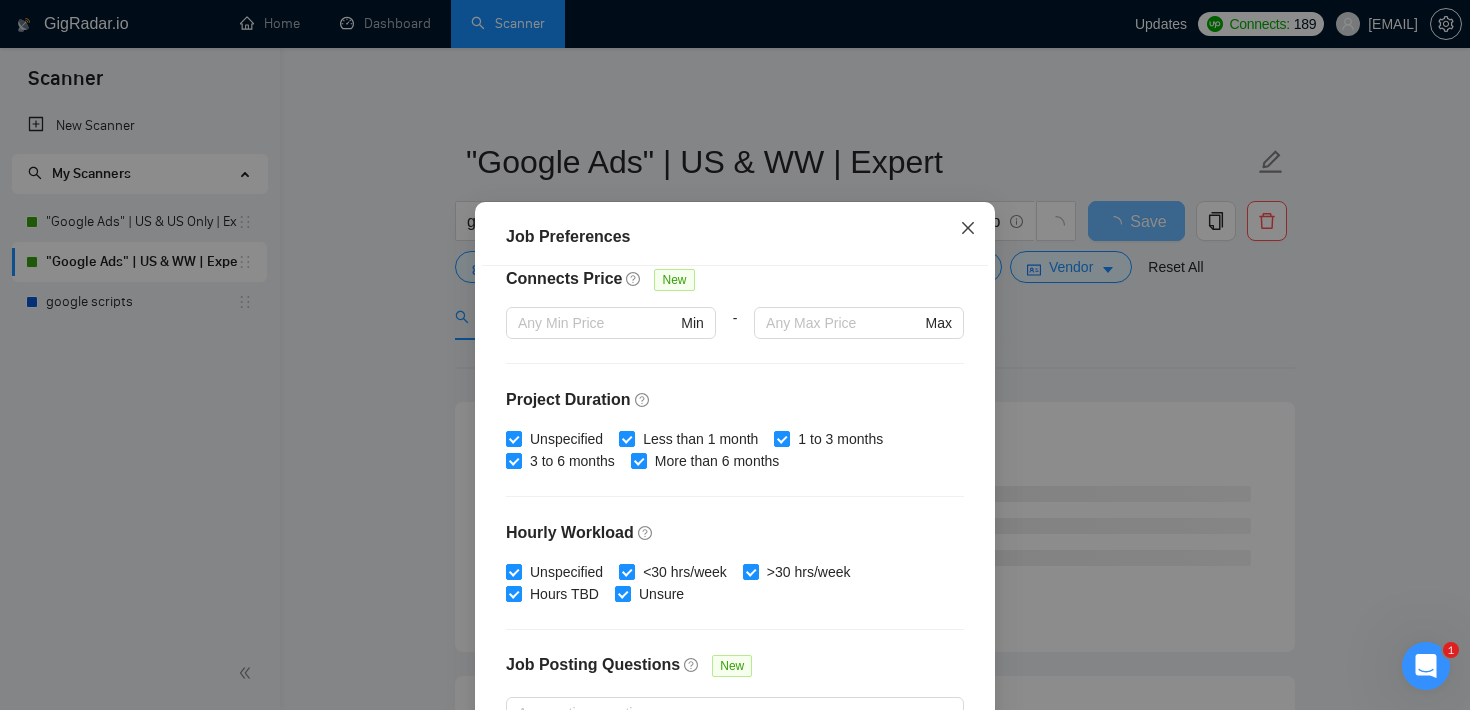 click at bounding box center [968, 229] 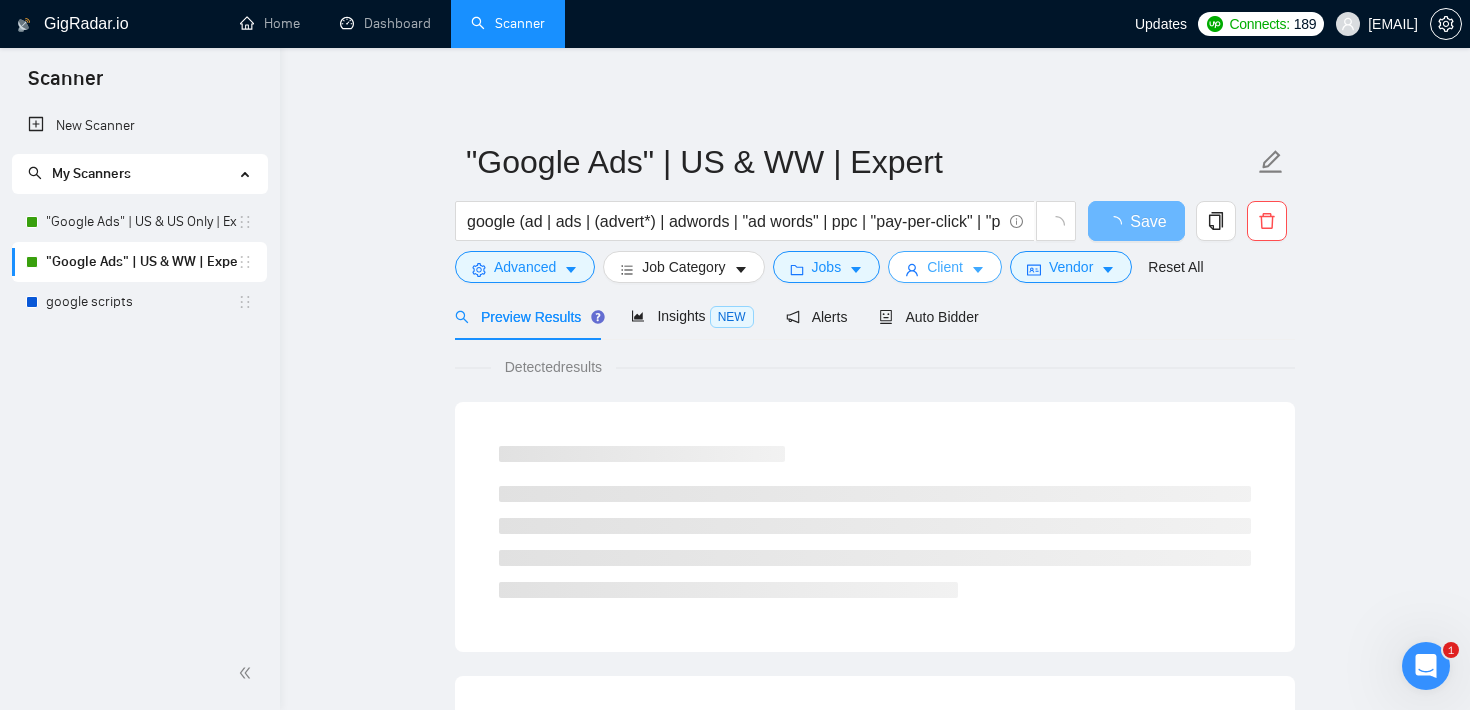 click on "Client" at bounding box center [945, 267] 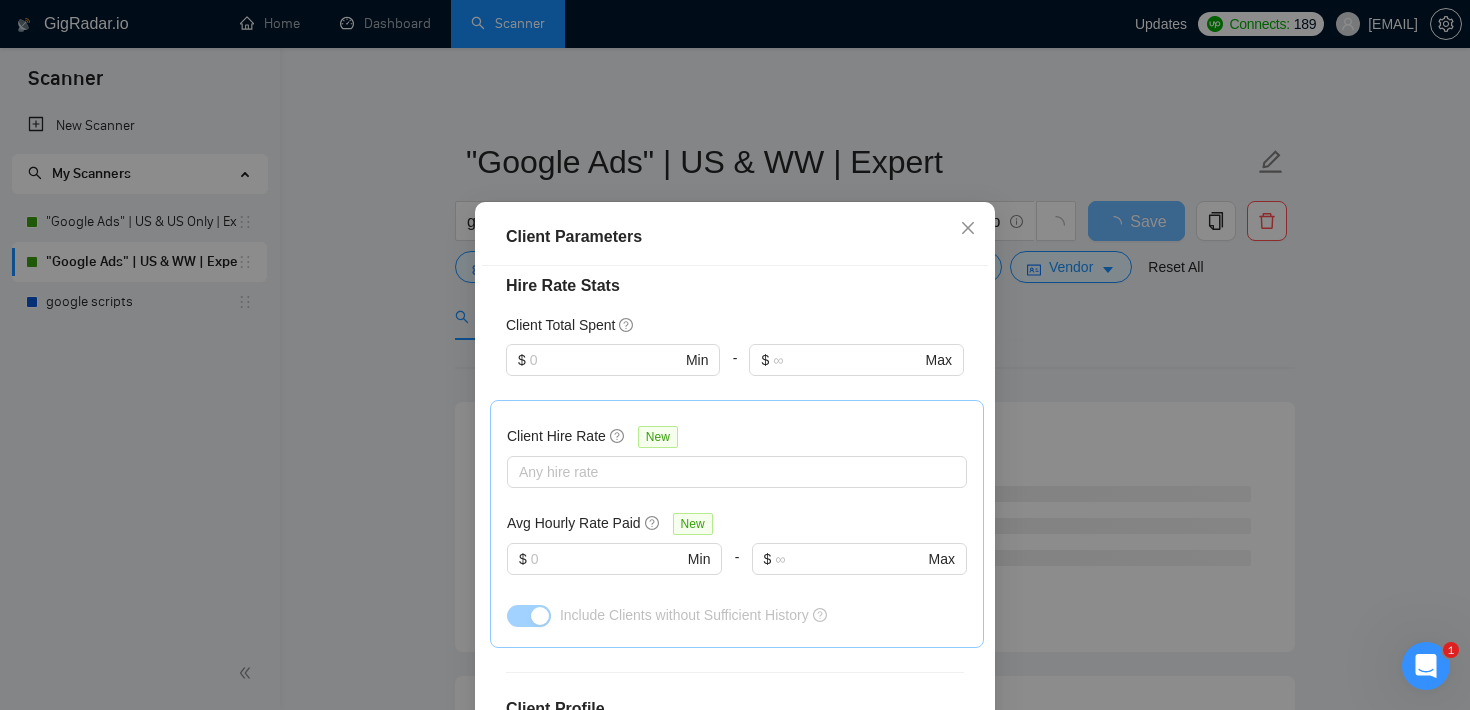 scroll, scrollTop: 518, scrollLeft: 0, axis: vertical 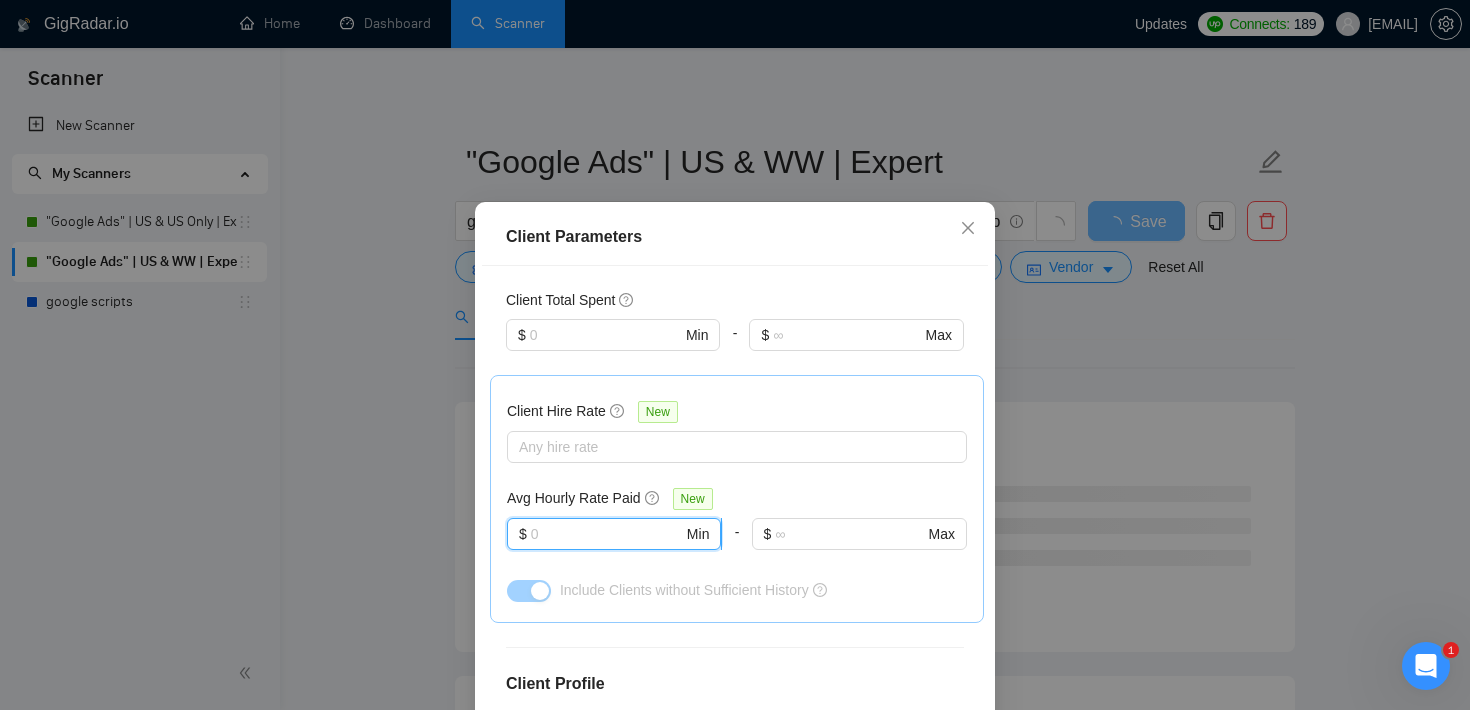 click at bounding box center [607, 534] 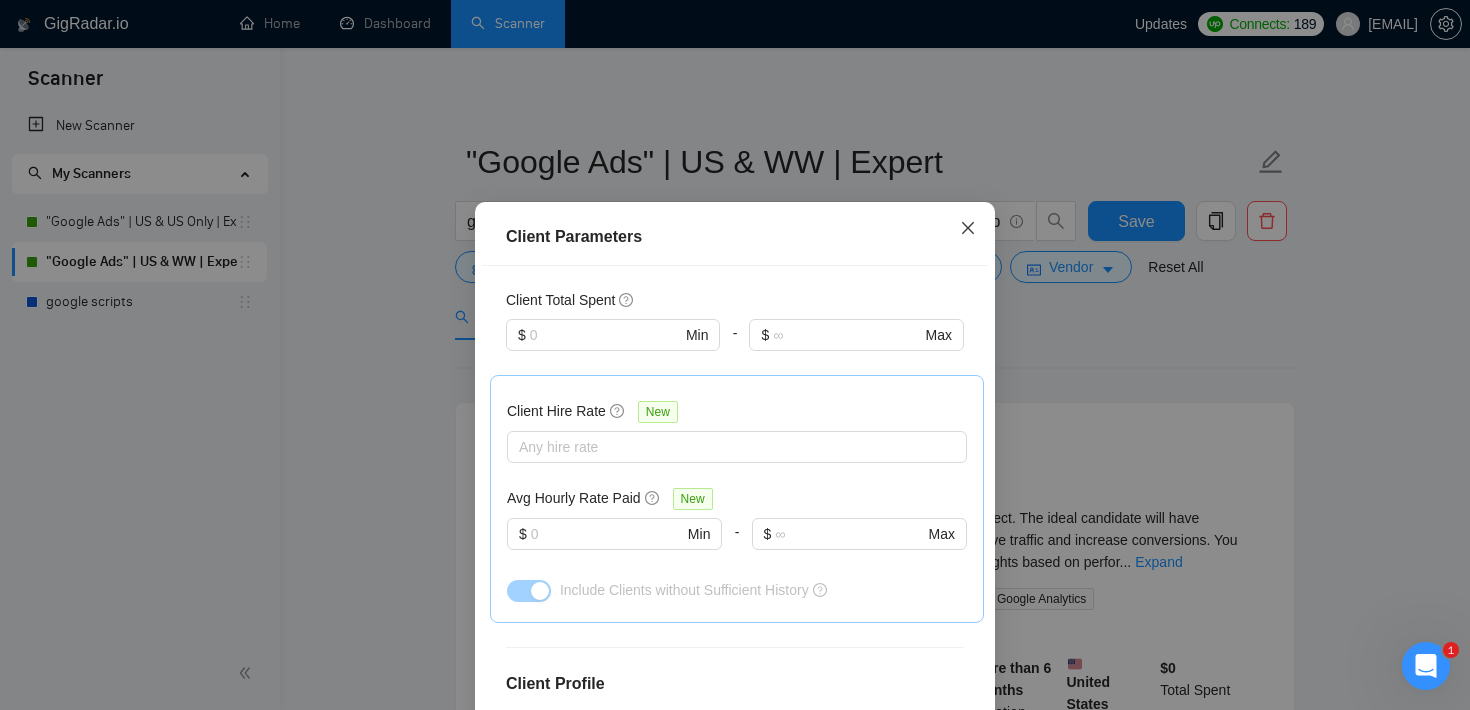 click 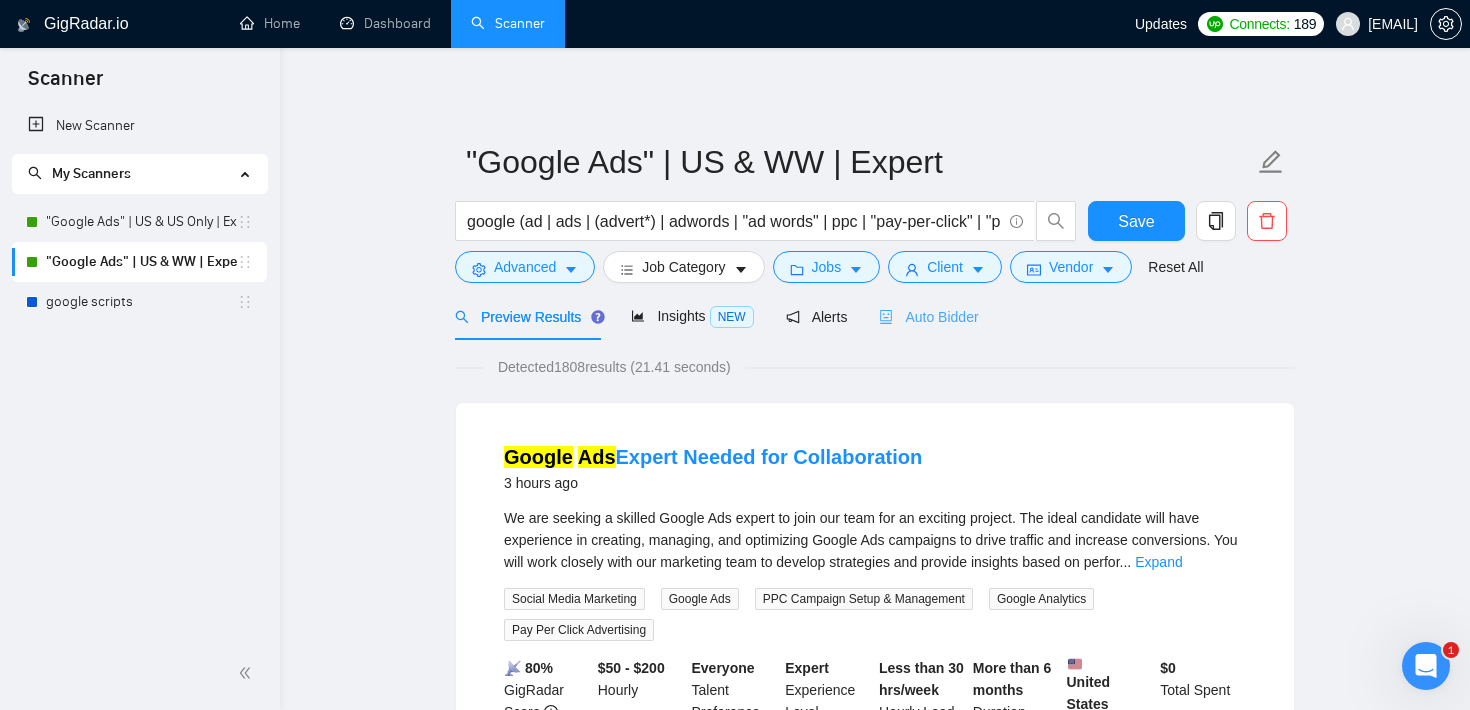 click on "Auto Bidder" at bounding box center (928, 316) 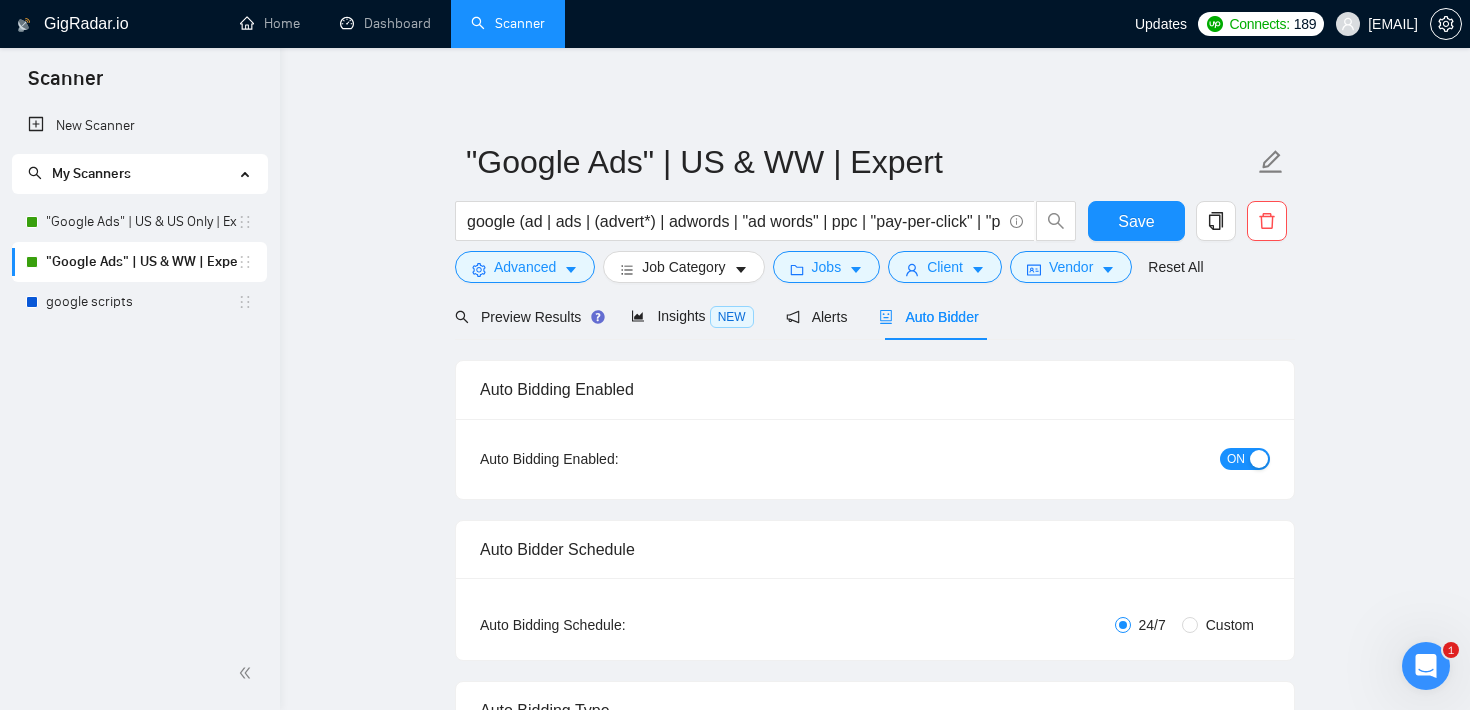 type 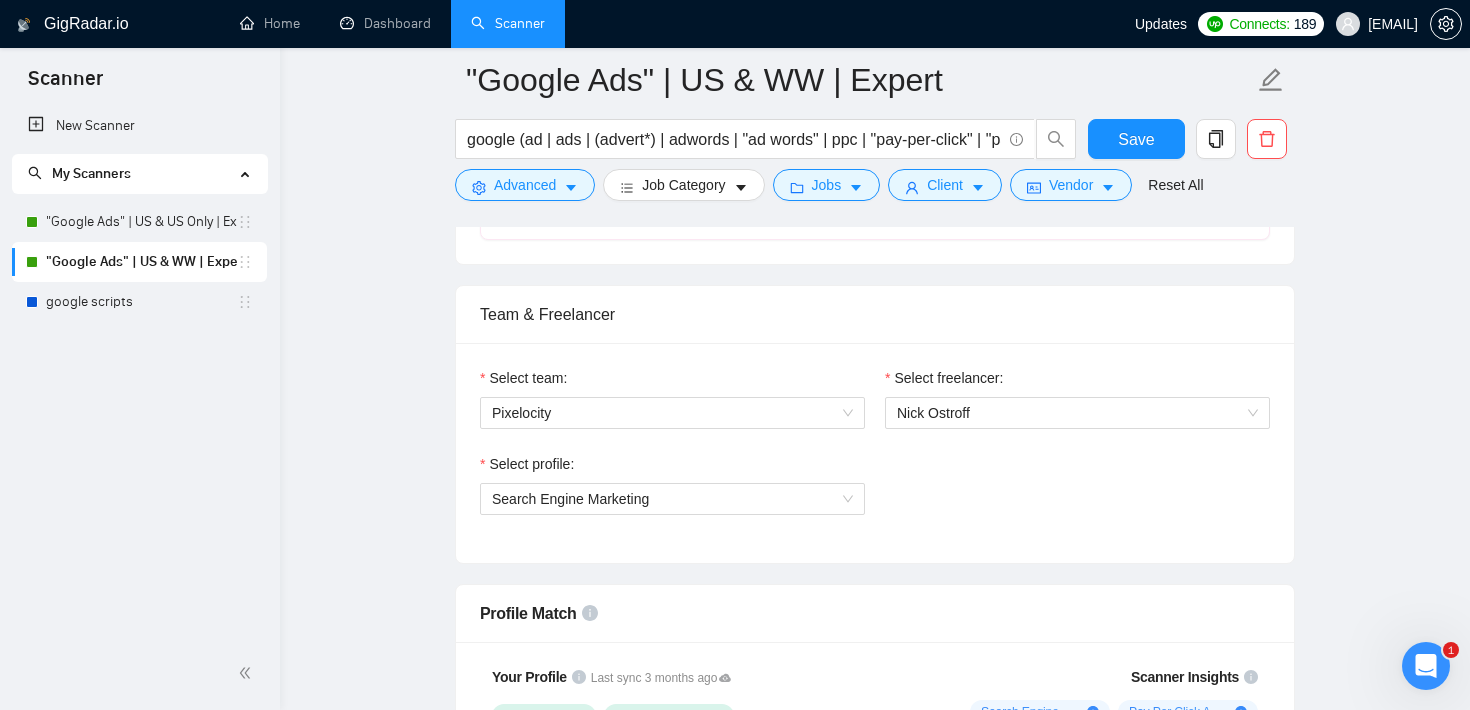scroll, scrollTop: 950, scrollLeft: 0, axis: vertical 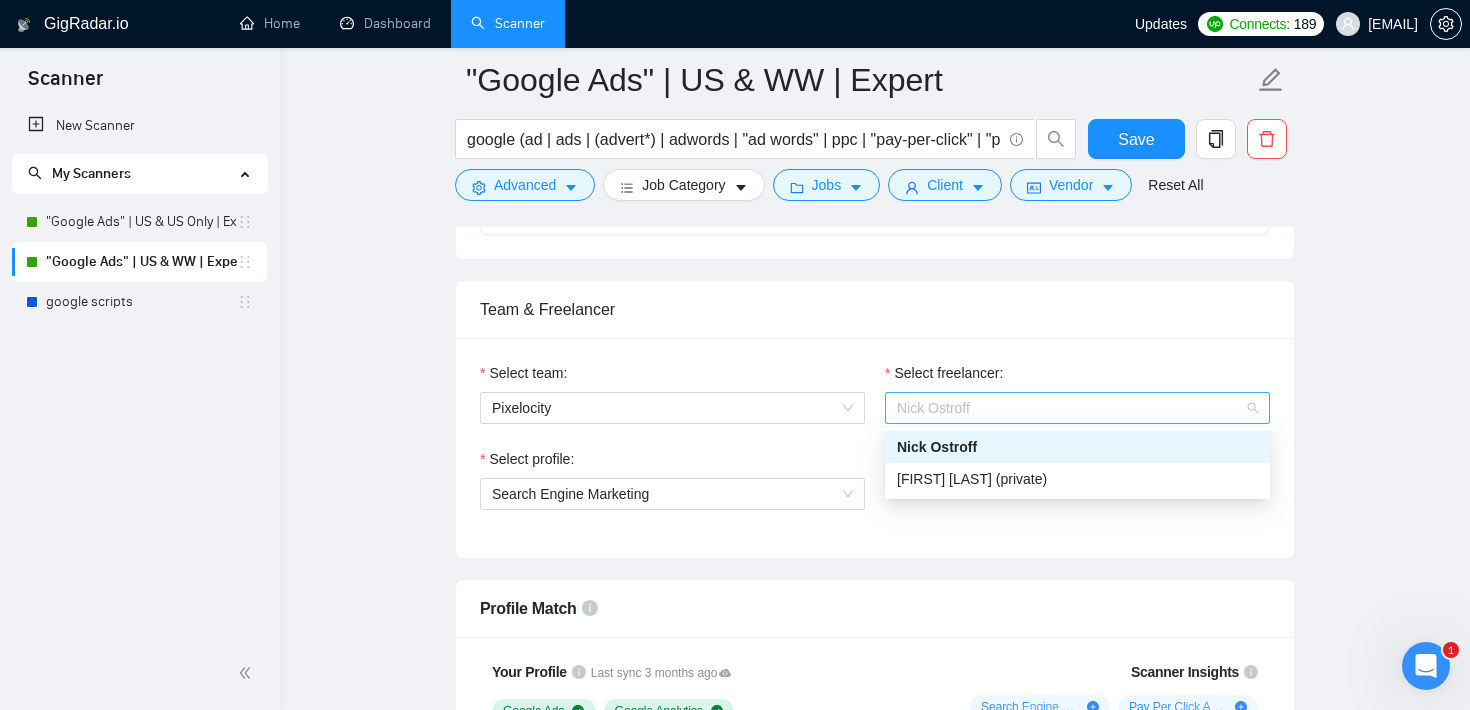 click on "Nick Ostroff" at bounding box center [1077, 408] 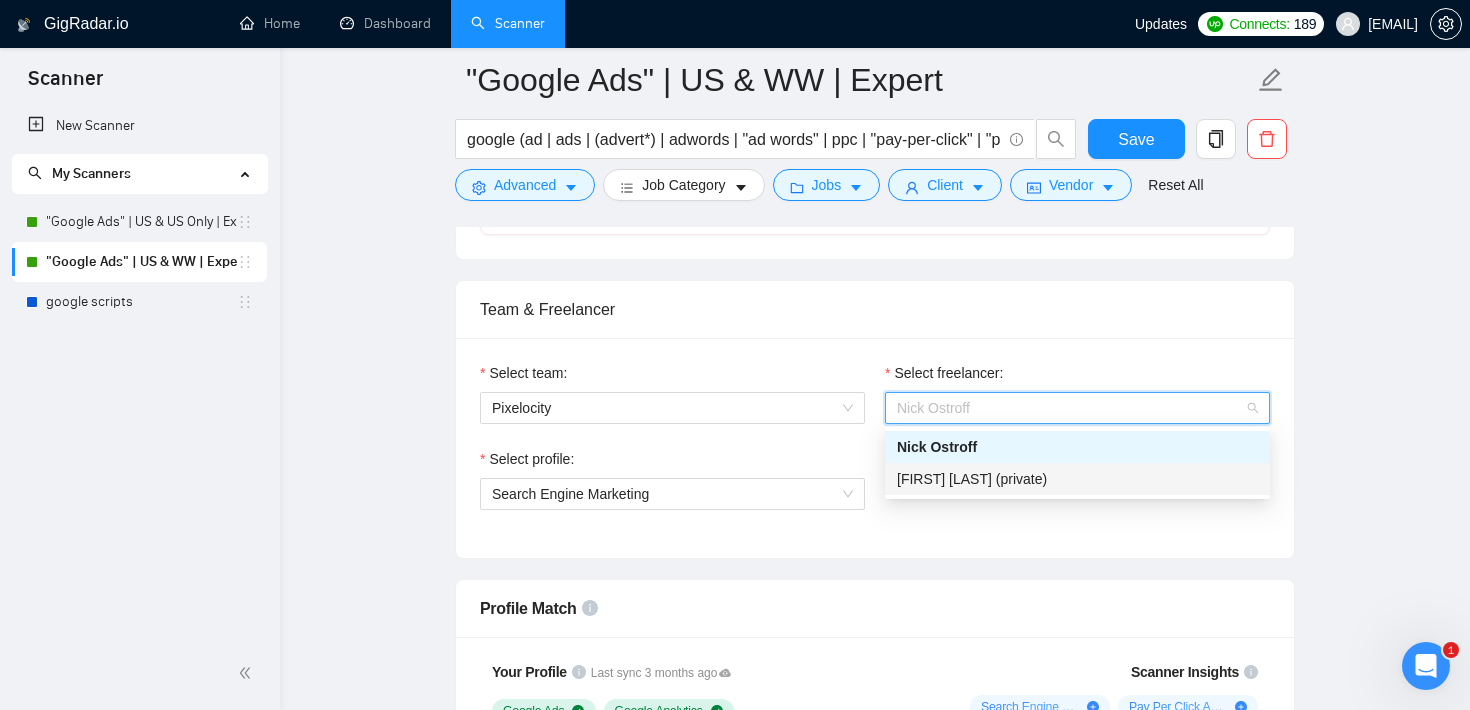 click on "Select profile: Search Engine Marketing" at bounding box center [672, 491] 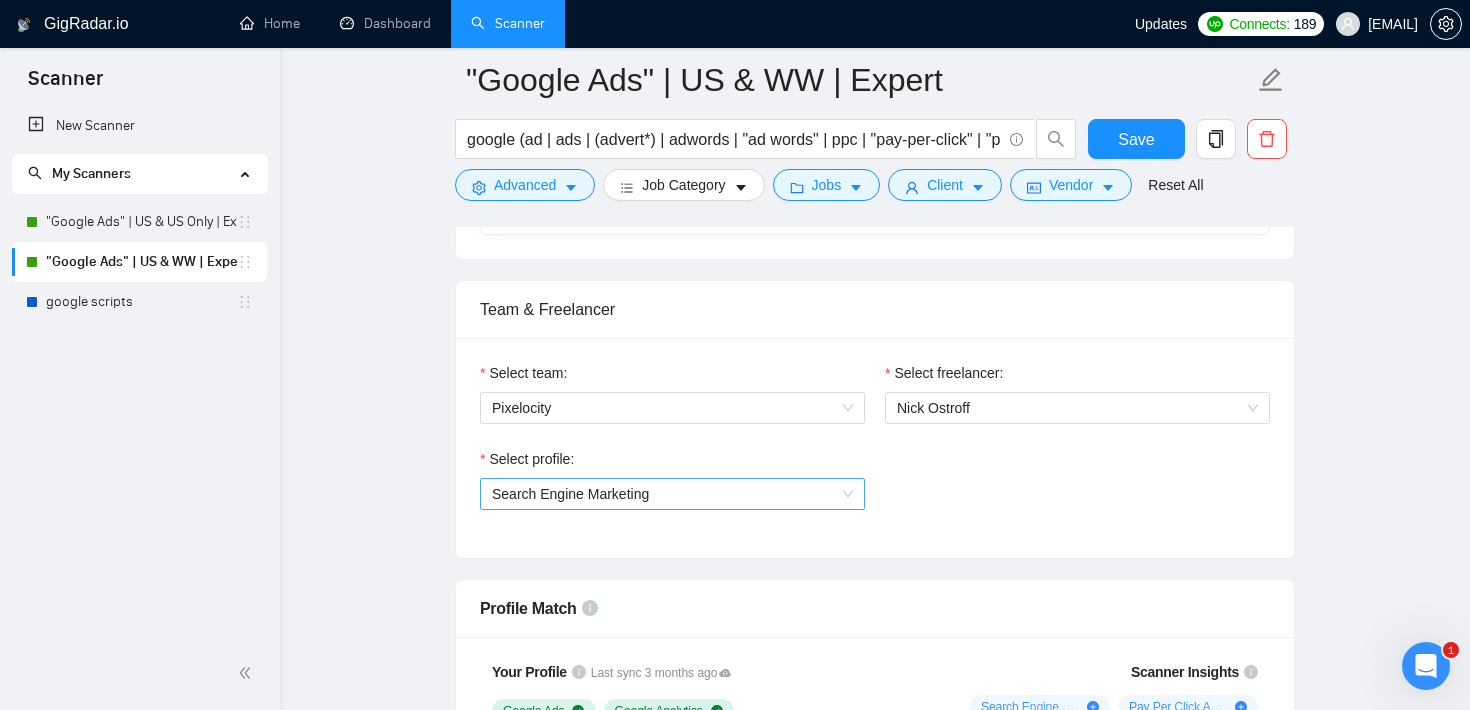 click on "Search Engine Marketing" at bounding box center (672, 494) 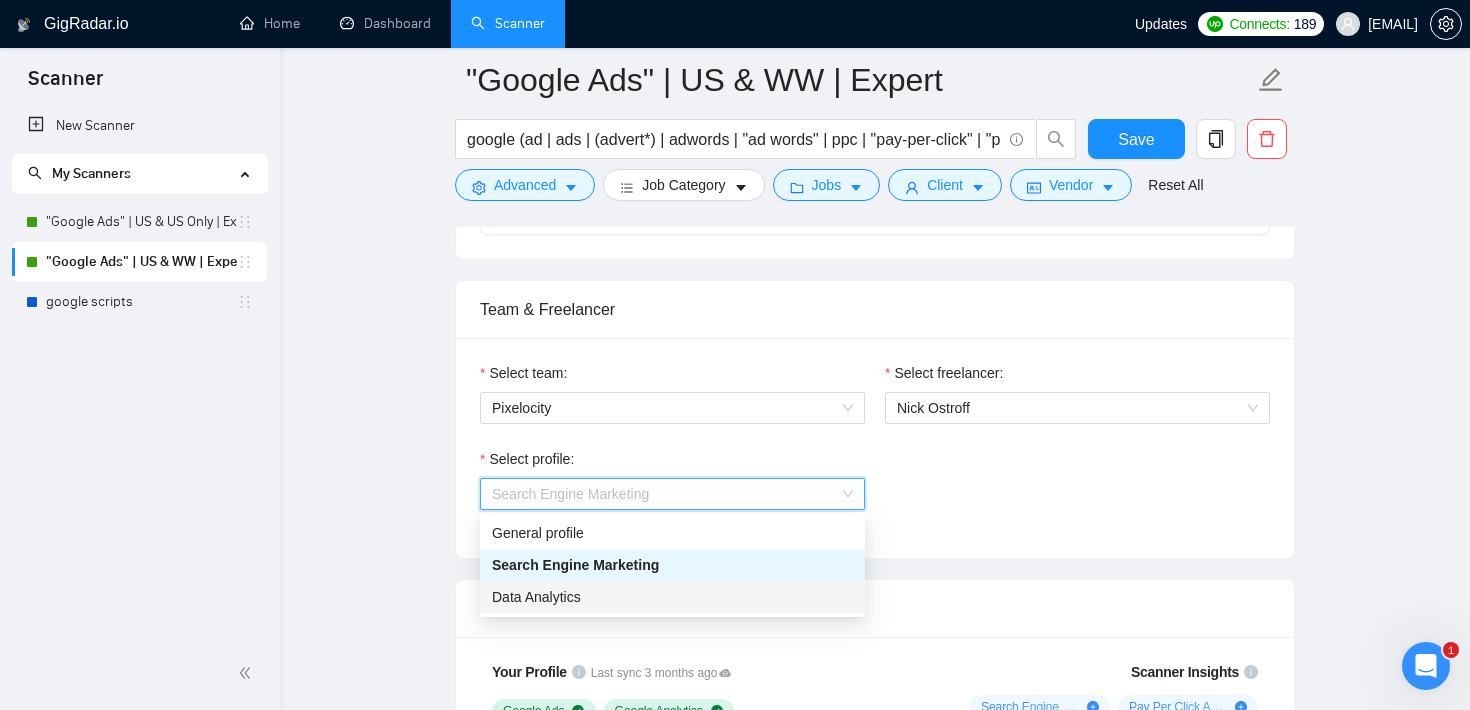 click on "Auto Bidding Enabled Auto Bidding Enabled: ON Auto Bidder Schedule Auto Bidding Type: Automated (recommended) Semi-automated Auto Bidding Schedule: 24/7 Custom Custom Auto Bidder Schedule Repeat every week on Monday Tuesday Wednesday Thursday Friday Saturday Sunday Active Hours ( America/Los_Angeles ): From: To: ( 24  hours) America/Los_Angeles Auto Bidding Type Select your bidding algorithm: Choose the algorithm for you bidding. The price per proposal does not include your connects expenditure. Template Bidder Works great for narrow segments and short cover letters that don't change. 0.50  credits / proposal Sardor AI 🤖 Personalise your cover letter with ai [placeholders] 1.00  credits / proposal Experimental Laziza AI  👑   NEW Extends Sardor AI by learning from your feedback and automatically qualifying jobs. The expected savings are based on Laziza's ability to ignore jobs that don't seem to be a good fit for the selected profile.   Learn more 2.00  credits / proposal $45.71 savings Team & Freelancer" at bounding box center (875, 1978) 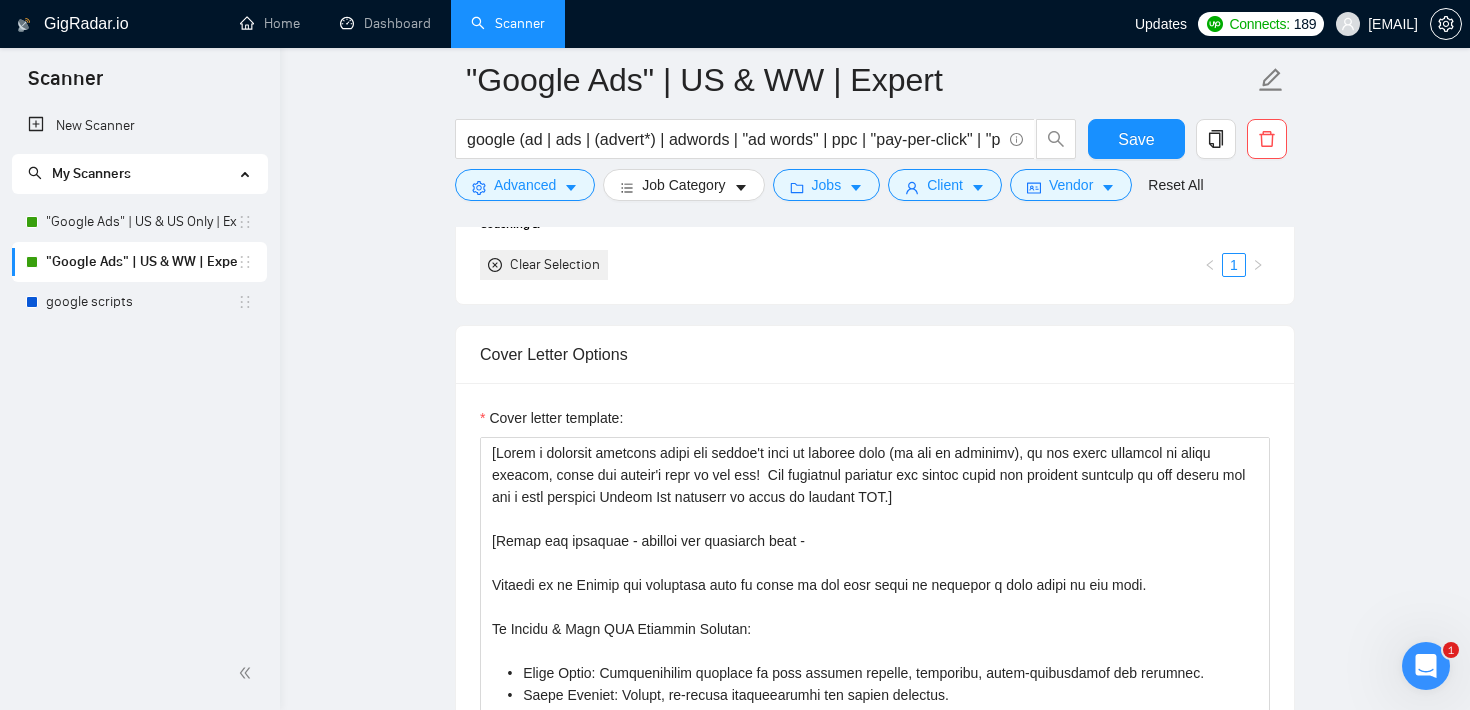 scroll, scrollTop: 2083, scrollLeft: 0, axis: vertical 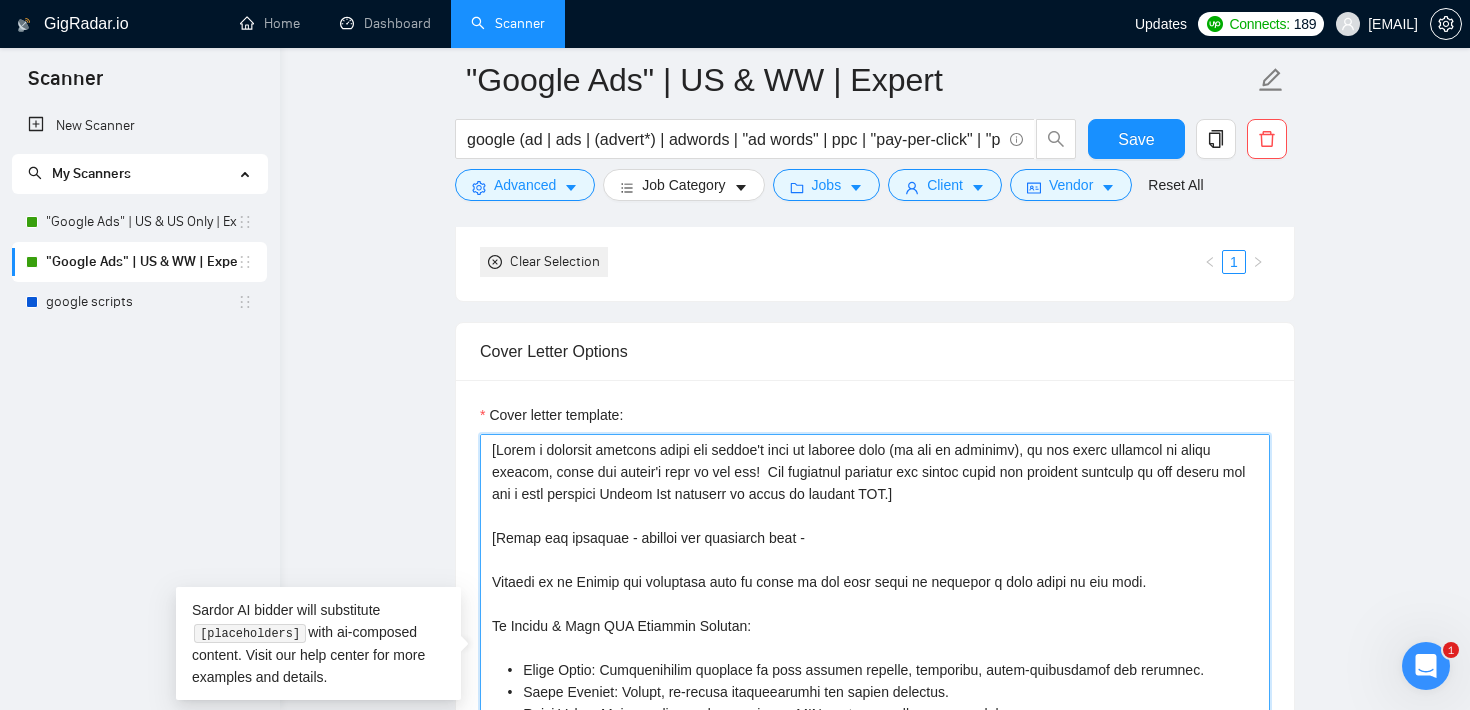 drag, startPoint x: 494, startPoint y: 441, endPoint x: 982, endPoint y: 495, distance: 490.9786 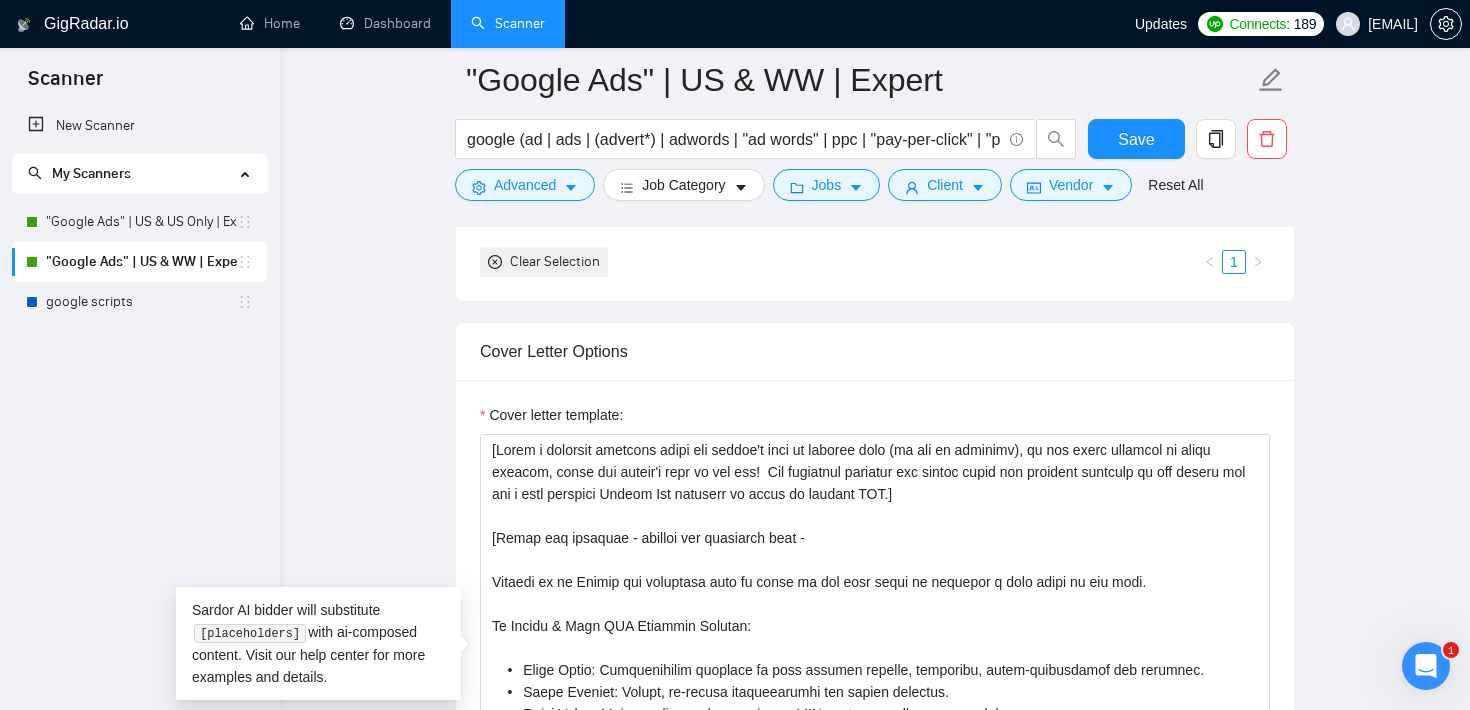 click on "Cover Letter Options" at bounding box center (875, 351) 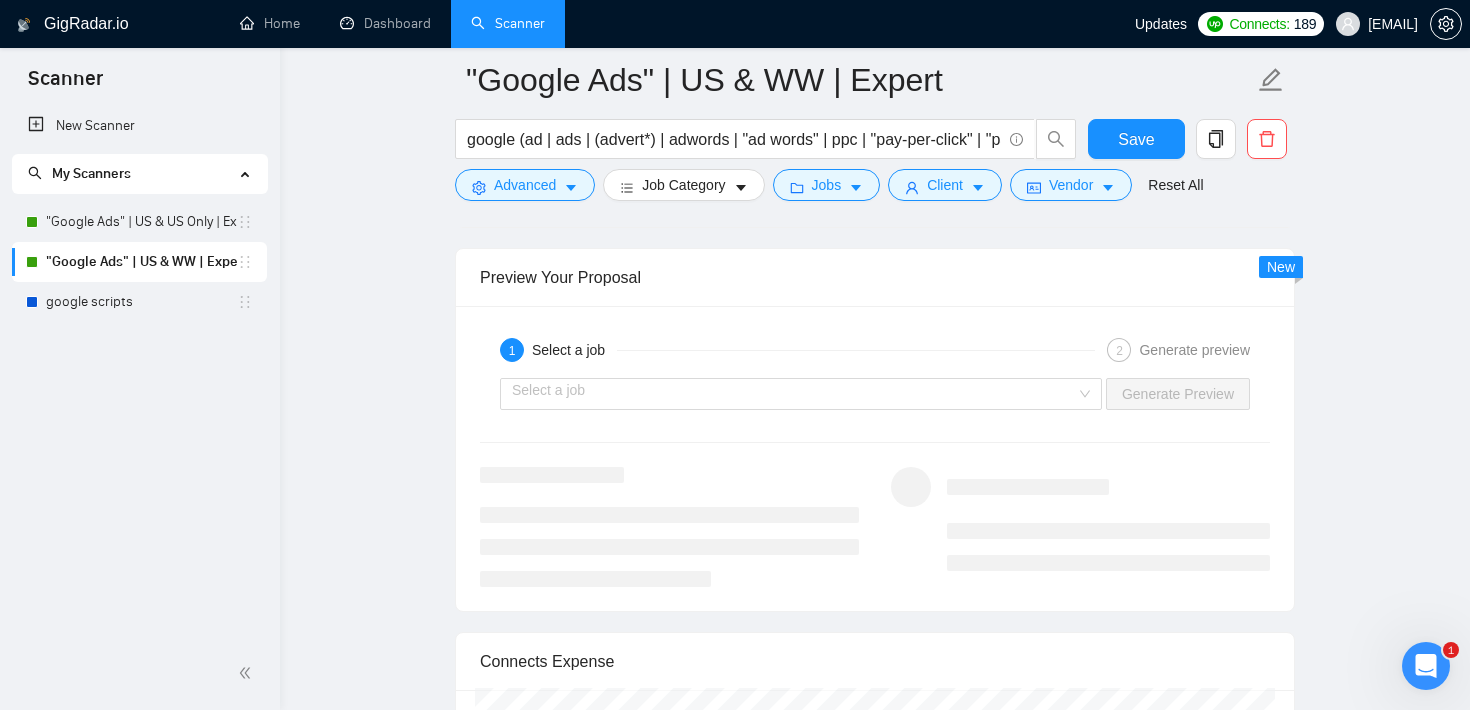 scroll, scrollTop: 3815, scrollLeft: 0, axis: vertical 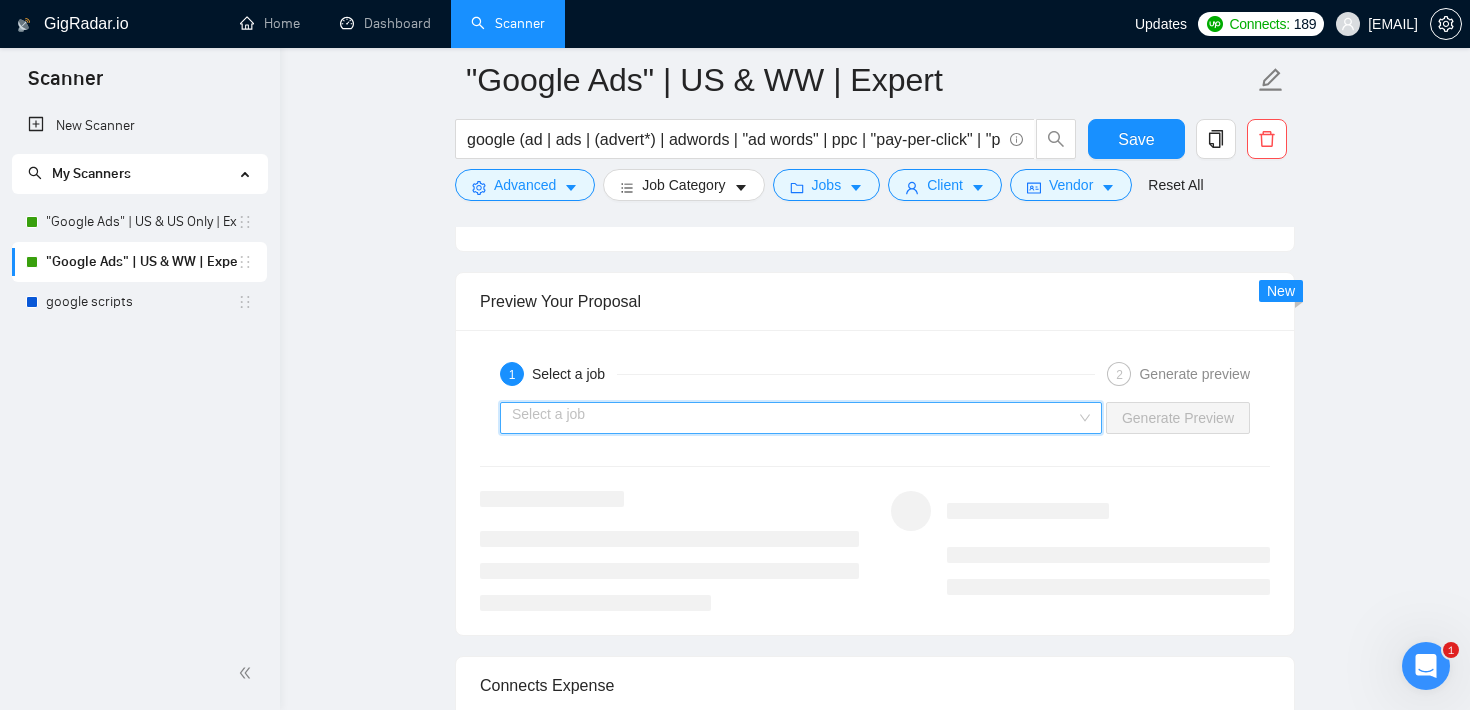 click at bounding box center (794, 418) 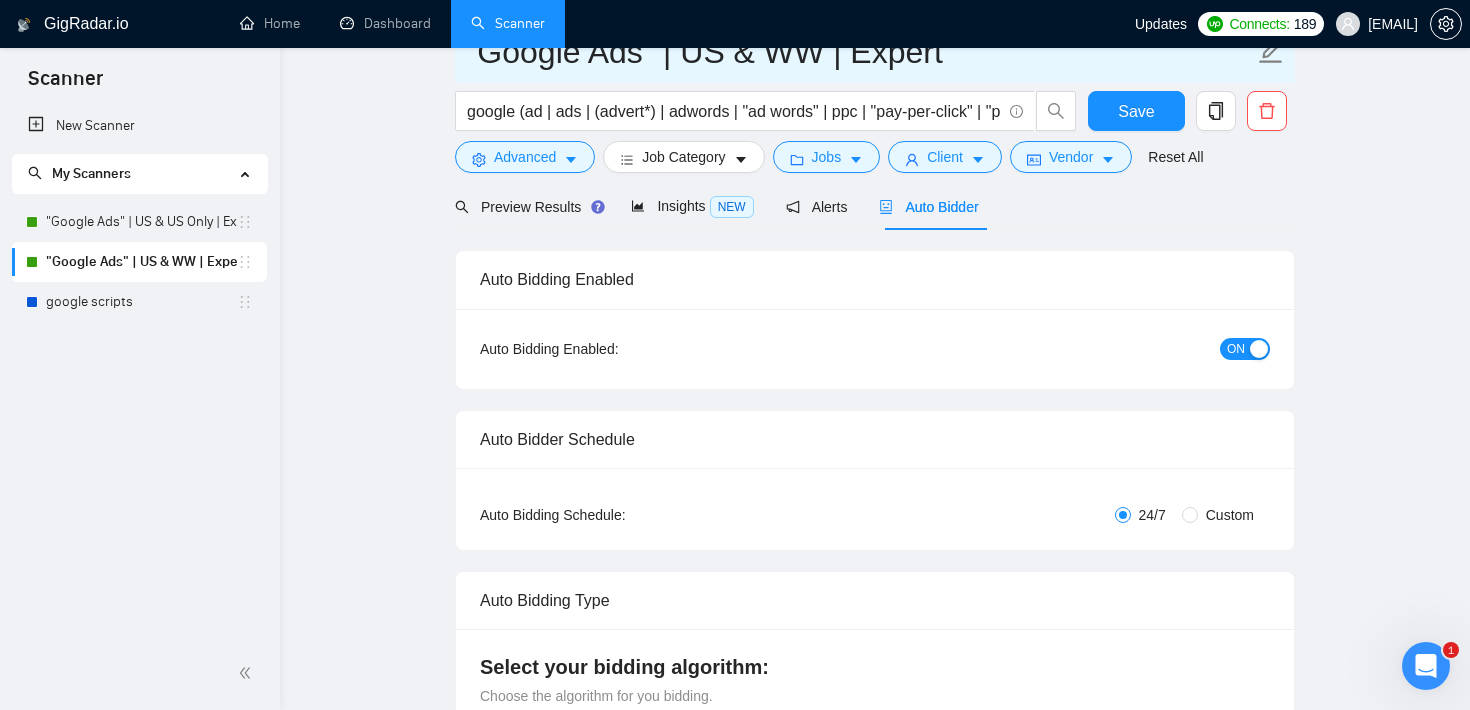 scroll, scrollTop: 0, scrollLeft: 0, axis: both 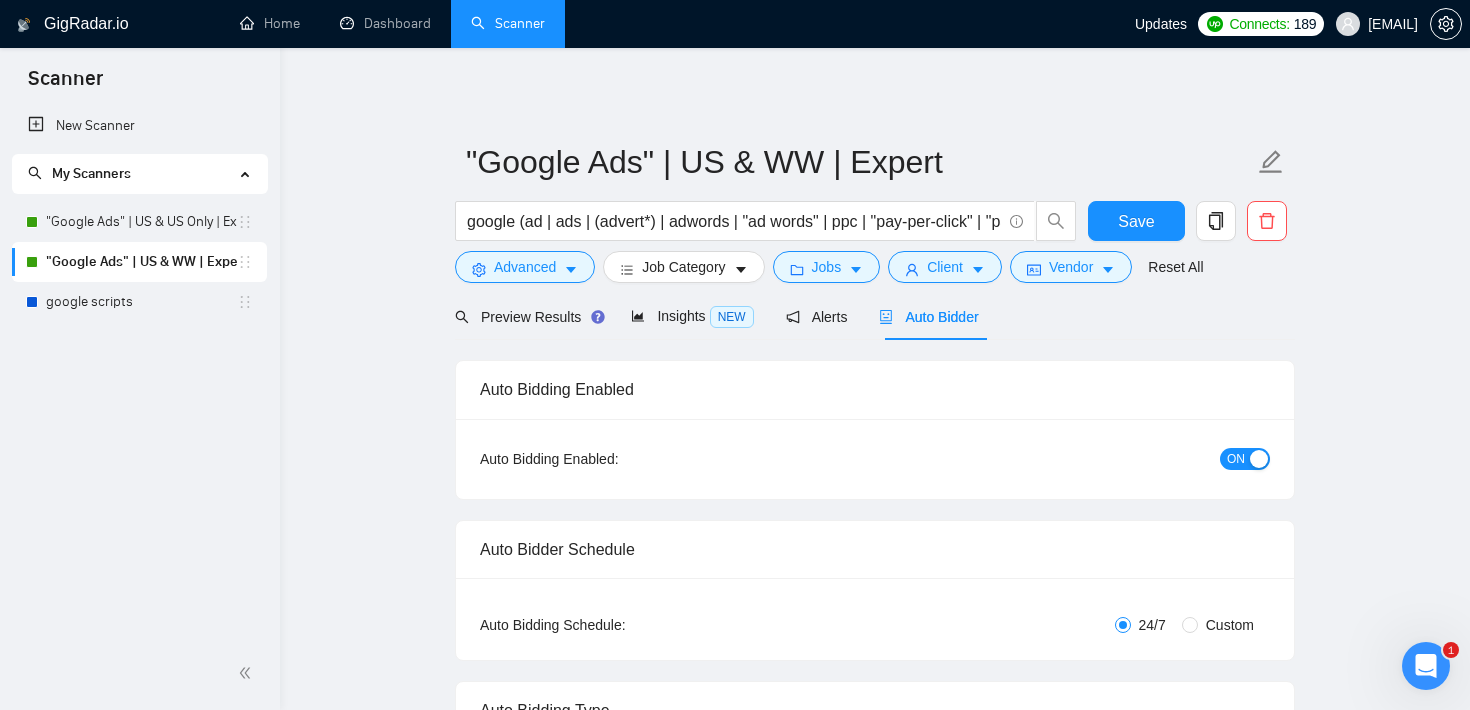 click on ""Google Ads" | US & WW | Expert google (ad | ads | (advert*) | adwords | "ad words" | ppc | "pay-per-click" | "pay per click") Save Advanced   Job Category   Jobs   Client   Vendor   Reset All Preview Results Insights NEW Alerts Auto Bidder Auto Bidding Enabled Auto Bidding Enabled: ON Auto Bidder Schedule Auto Bidding Type: Automated (recommended) Semi-automated Auto Bidding Schedule: 24/7 Custom Custom Auto Bidder Schedule Repeat every week on Monday Tuesday Wednesday Thursday Friday Saturday Sunday Active Hours ( America/Los_Angeles ): From: To: ( 24  hours) America/Los_Angeles Auto Bidding Type Select your bidding algorithm: Choose the algorithm for you bidding. The price per proposal does not include your connects expenditure. Template Bidder Works great for narrow segments and short cover letters that don't change. 0.50  credits / proposal Sardor AI 🤖 Personalise your cover letter with ai [placeholders] 1.00  credits / proposal Experimental Laziza AI  👑   NEW   Learn more 2.00  credits / proposal" at bounding box center [875, 3192] 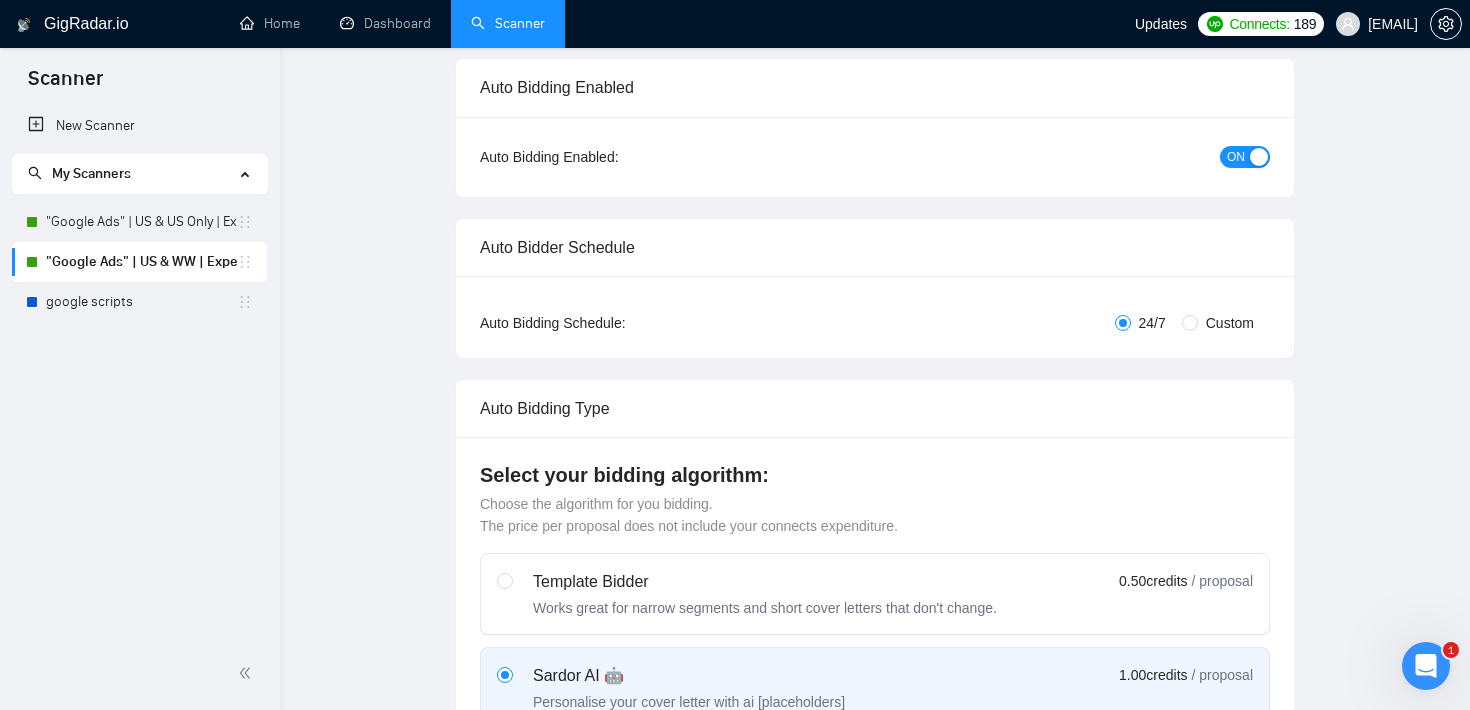 scroll, scrollTop: 0, scrollLeft: 0, axis: both 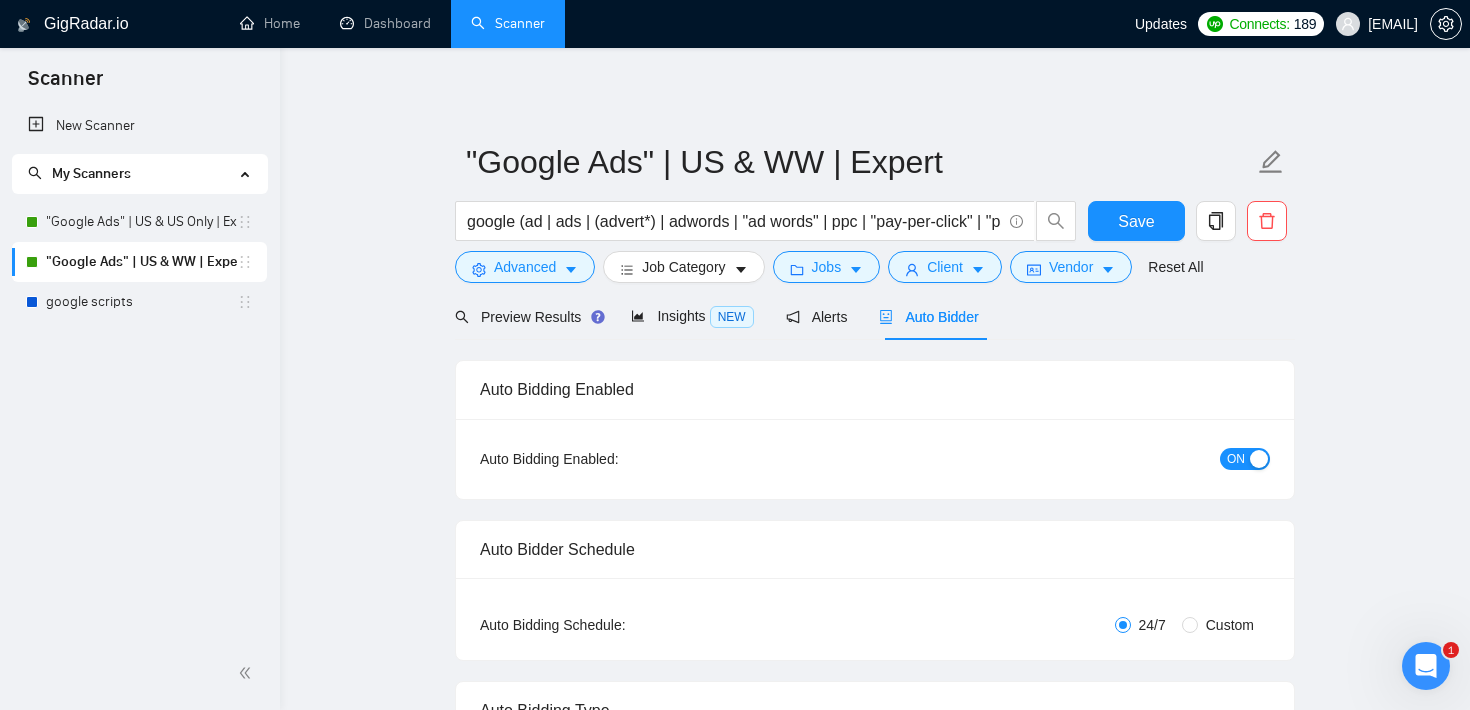 click on ""Google Ads" | US & WW | Expert google (ad | ads | (advert*) | adwords | "ad words" | ppc | "pay-per-click" | "pay per click") Save Advanced   Job Category   Jobs   Client   Vendor   Reset All Preview Results Insights NEW Alerts Auto Bidder Auto Bidding Enabled Auto Bidding Enabled: ON Auto Bidder Schedule Auto Bidding Type: Automated (recommended) Semi-automated Auto Bidding Schedule: 24/7 Custom Custom Auto Bidder Schedule Repeat every week on Monday Tuesday Wednesday Thursday Friday Saturday Sunday Active Hours ( America/Los_Angeles ): From: To: ( 24  hours) America/Los_Angeles Auto Bidding Type Select your bidding algorithm: Choose the algorithm for you bidding. The price per proposal does not include your connects expenditure. Template Bidder Works great for narrow segments and short cover letters that don't change. 0.50  credits / proposal Sardor AI 🤖 Personalise your cover letter with ai [placeholders] 1.00  credits / proposal Experimental Laziza AI  👑   NEW   Learn more 2.00  credits / proposal" at bounding box center (875, 3192) 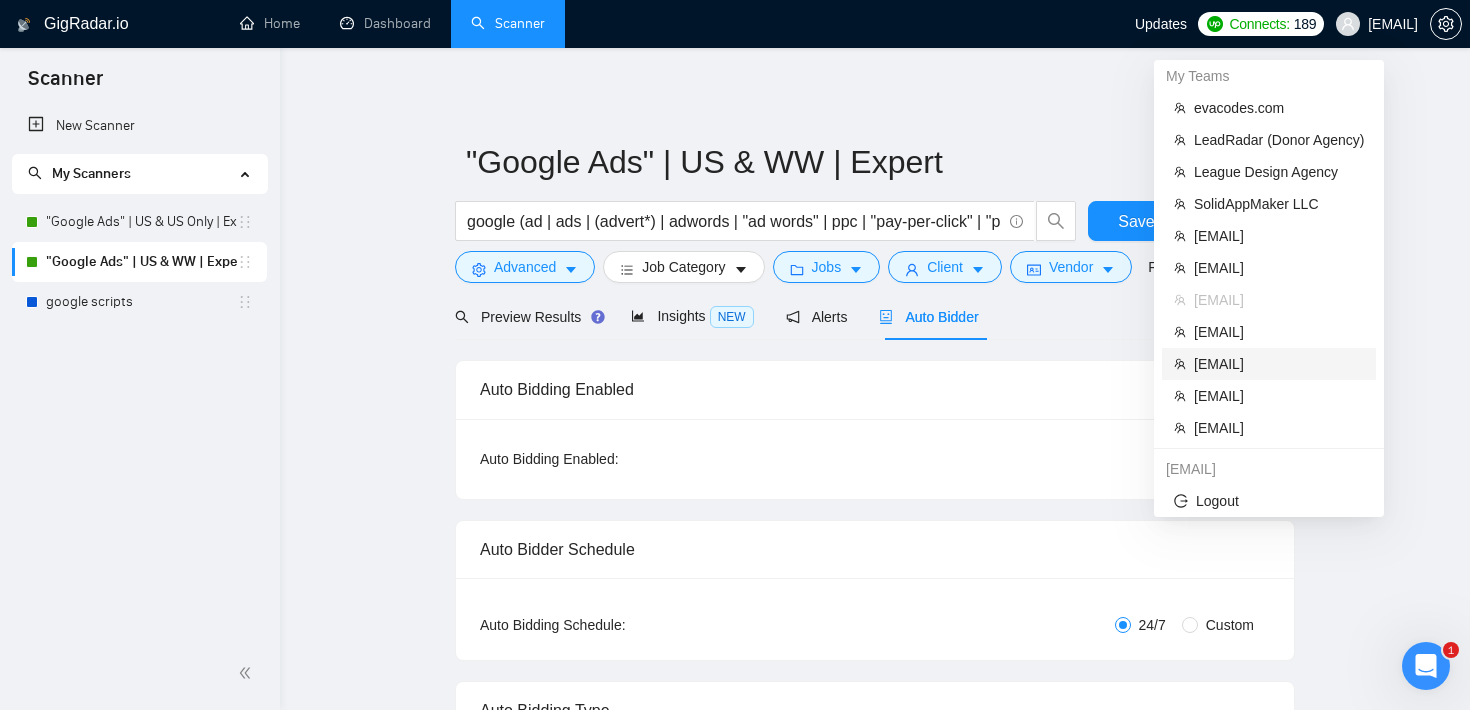 click on "[EMAIL]" at bounding box center (1279, 364) 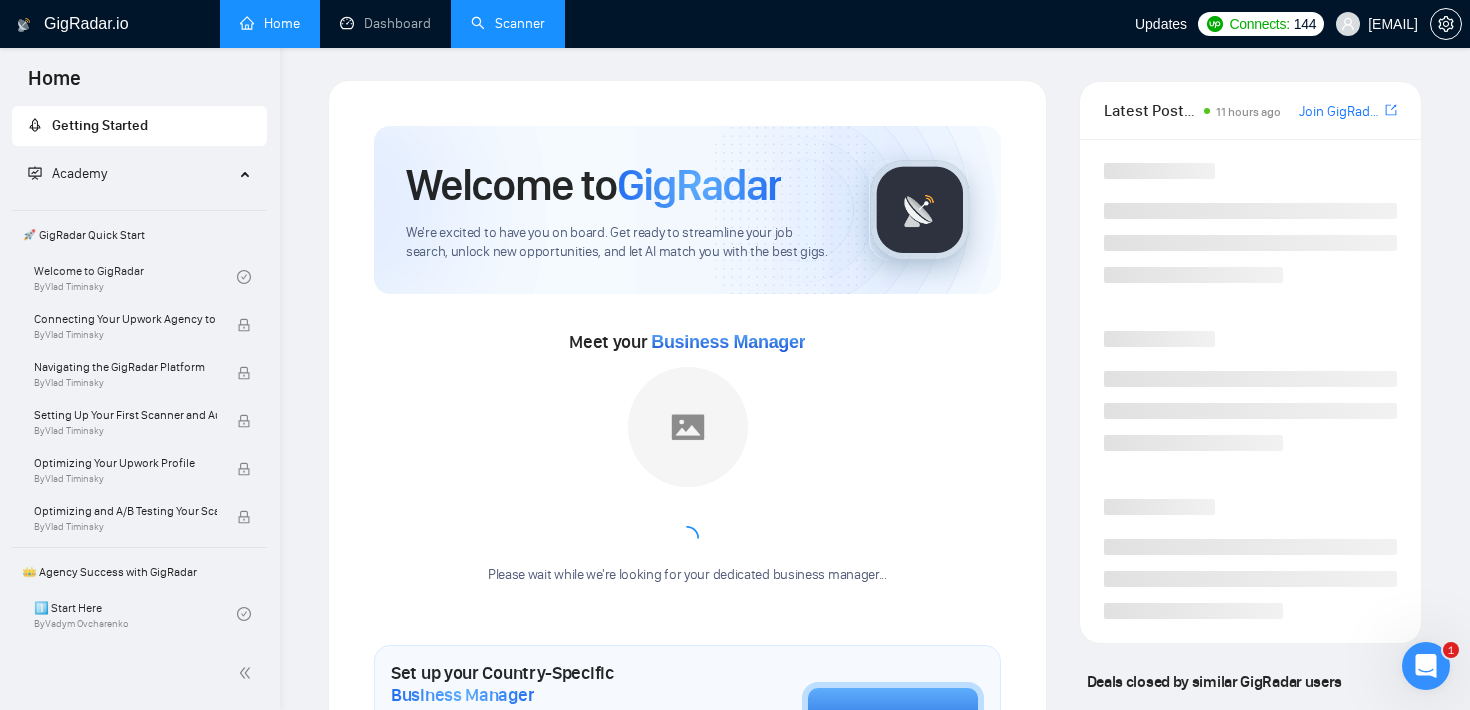 click on "Scanner" at bounding box center [508, 23] 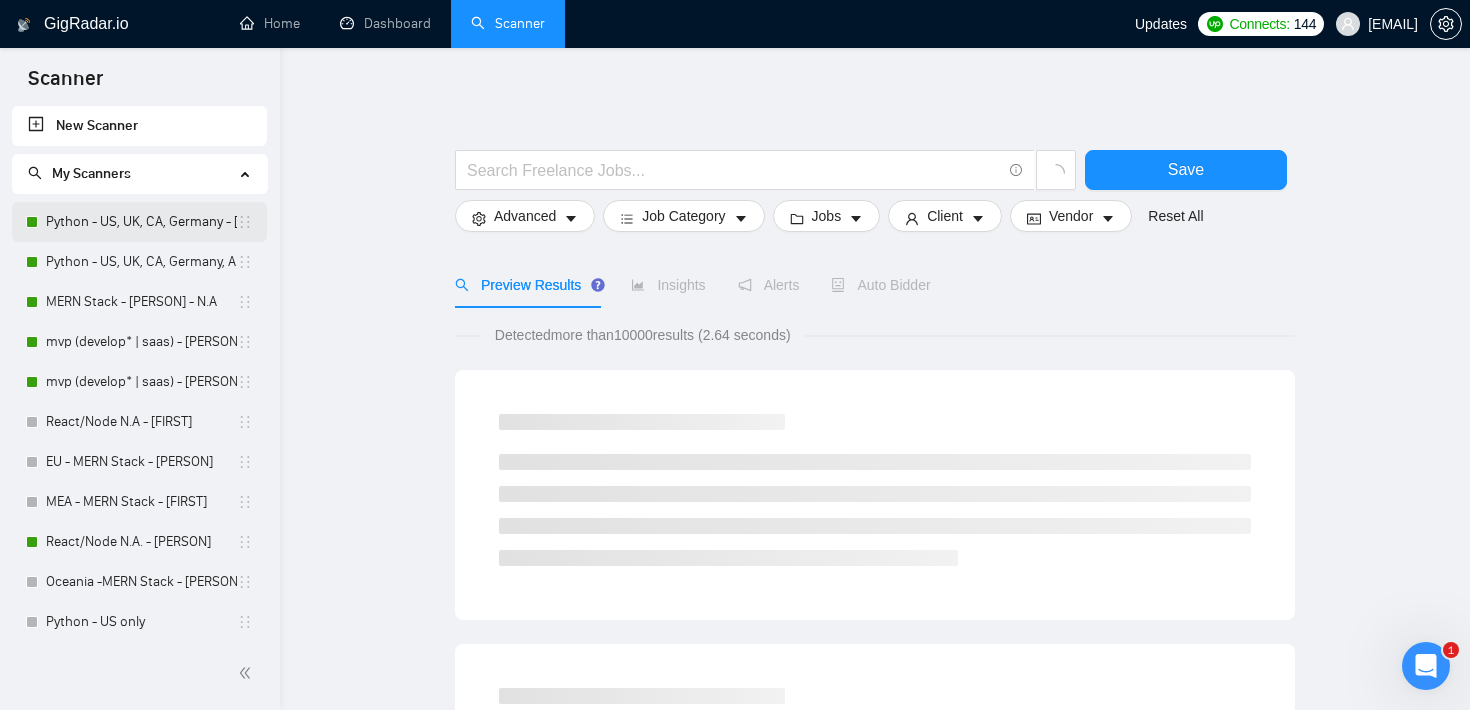 click on "Python - US, UK, CA, Germany - [PERSON]" at bounding box center [141, 222] 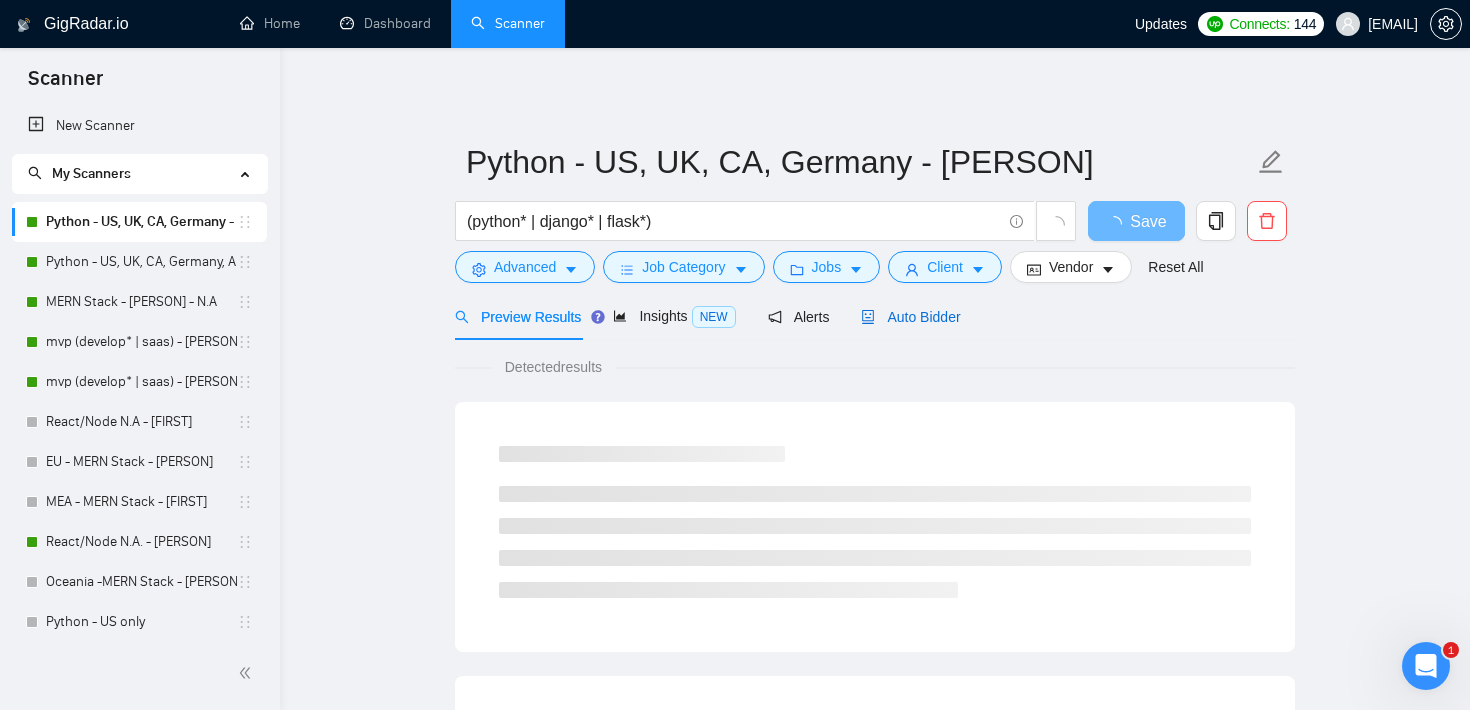 click on "Auto Bidder" at bounding box center (910, 317) 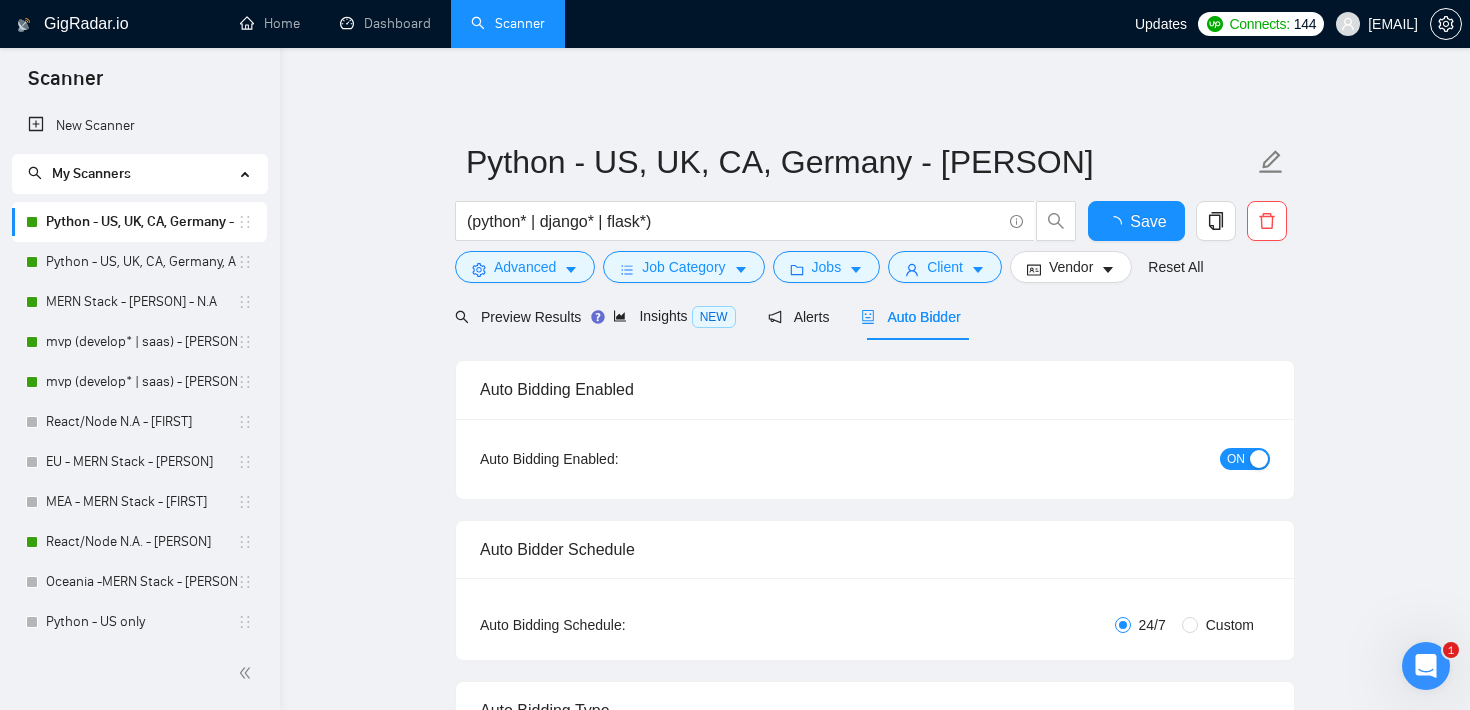 type 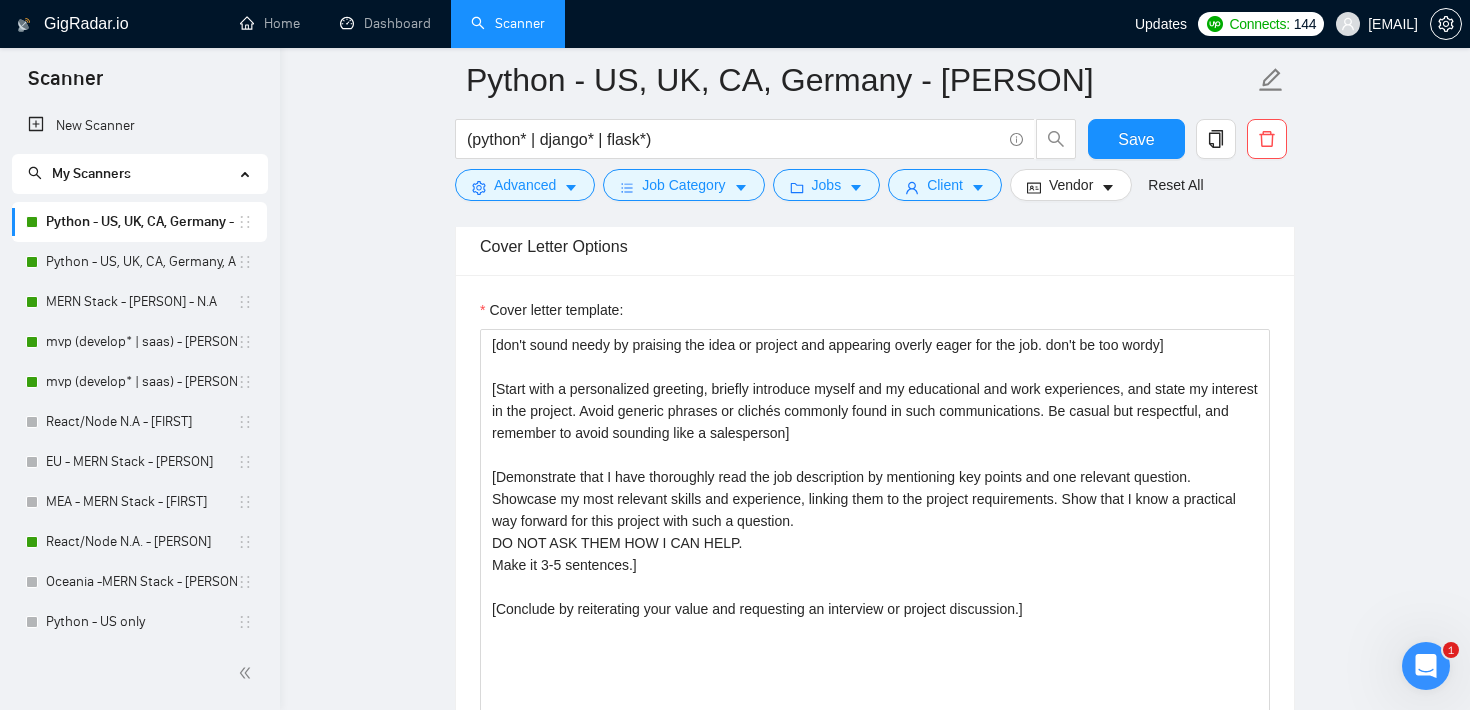 scroll, scrollTop: 2122, scrollLeft: 0, axis: vertical 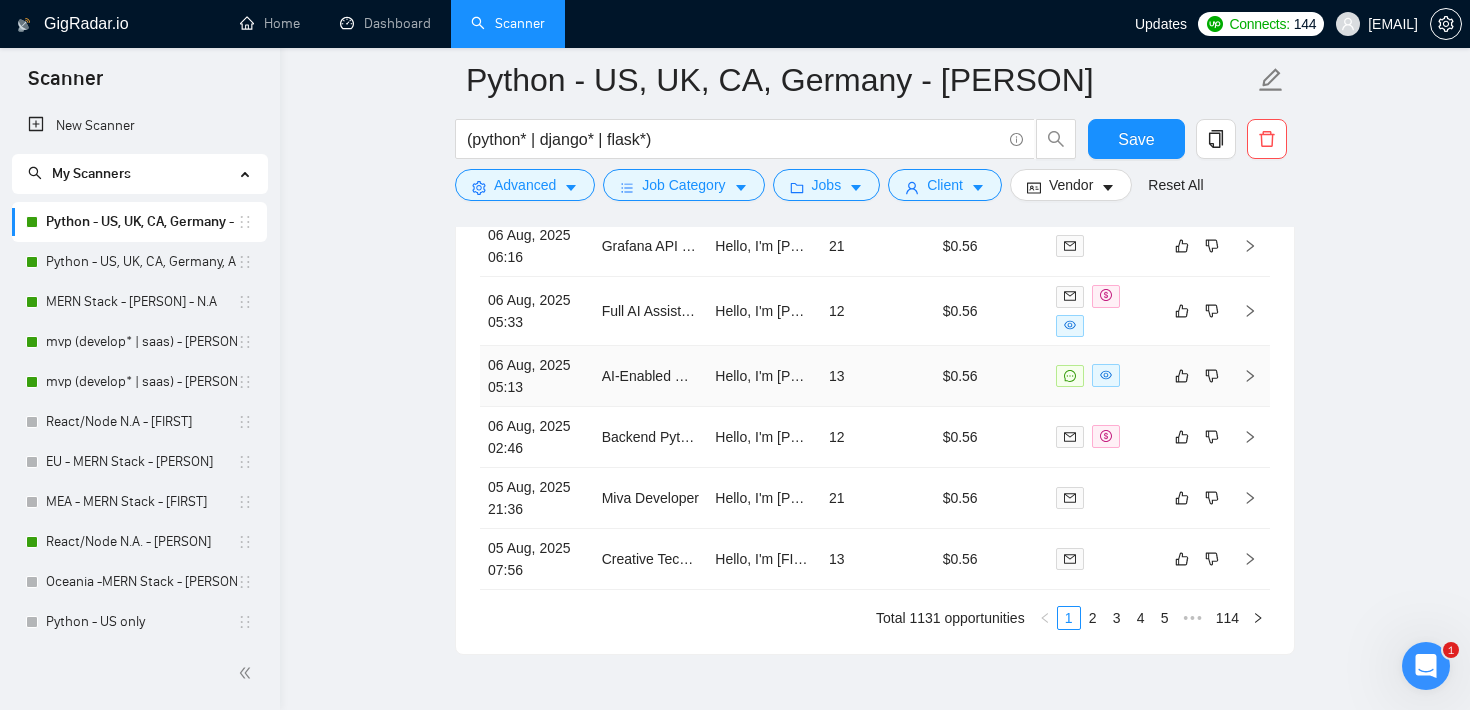 click on "13" at bounding box center (878, 376) 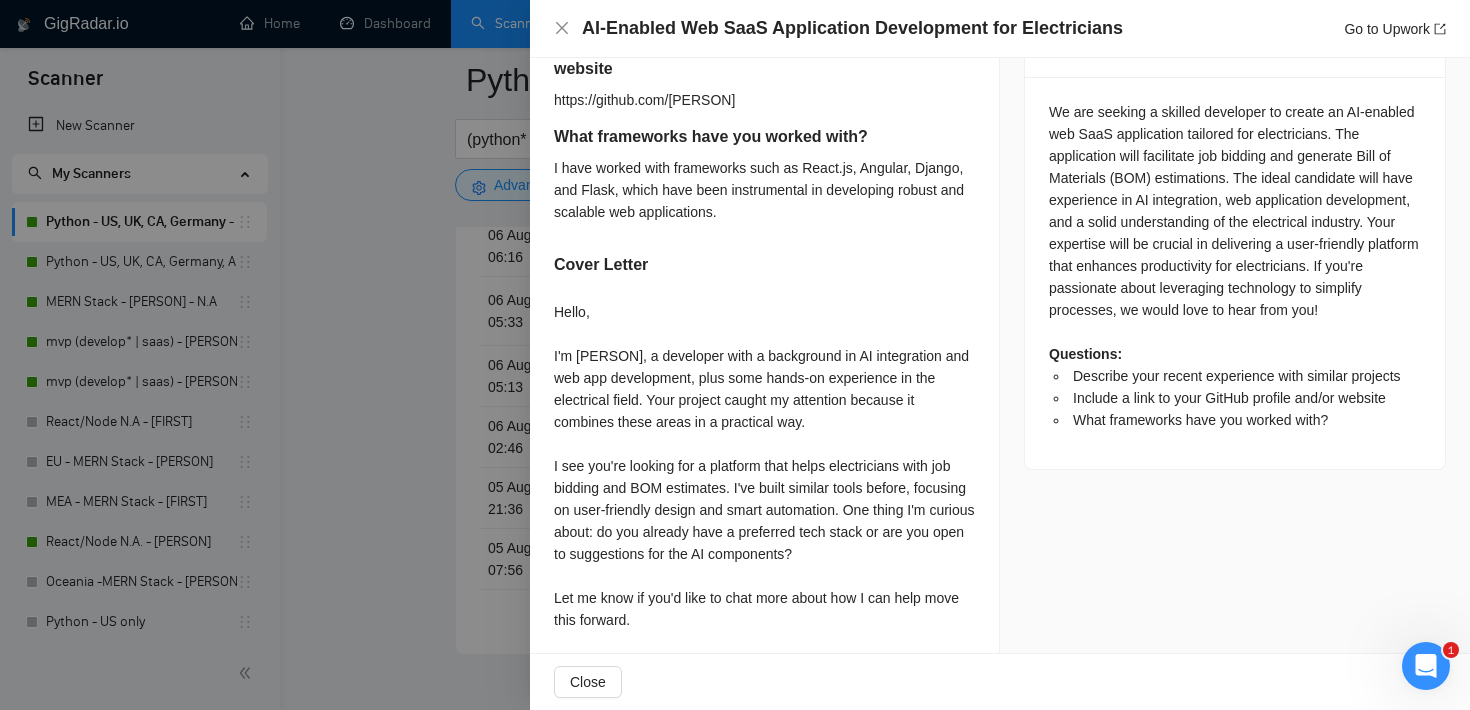 scroll, scrollTop: 835, scrollLeft: 0, axis: vertical 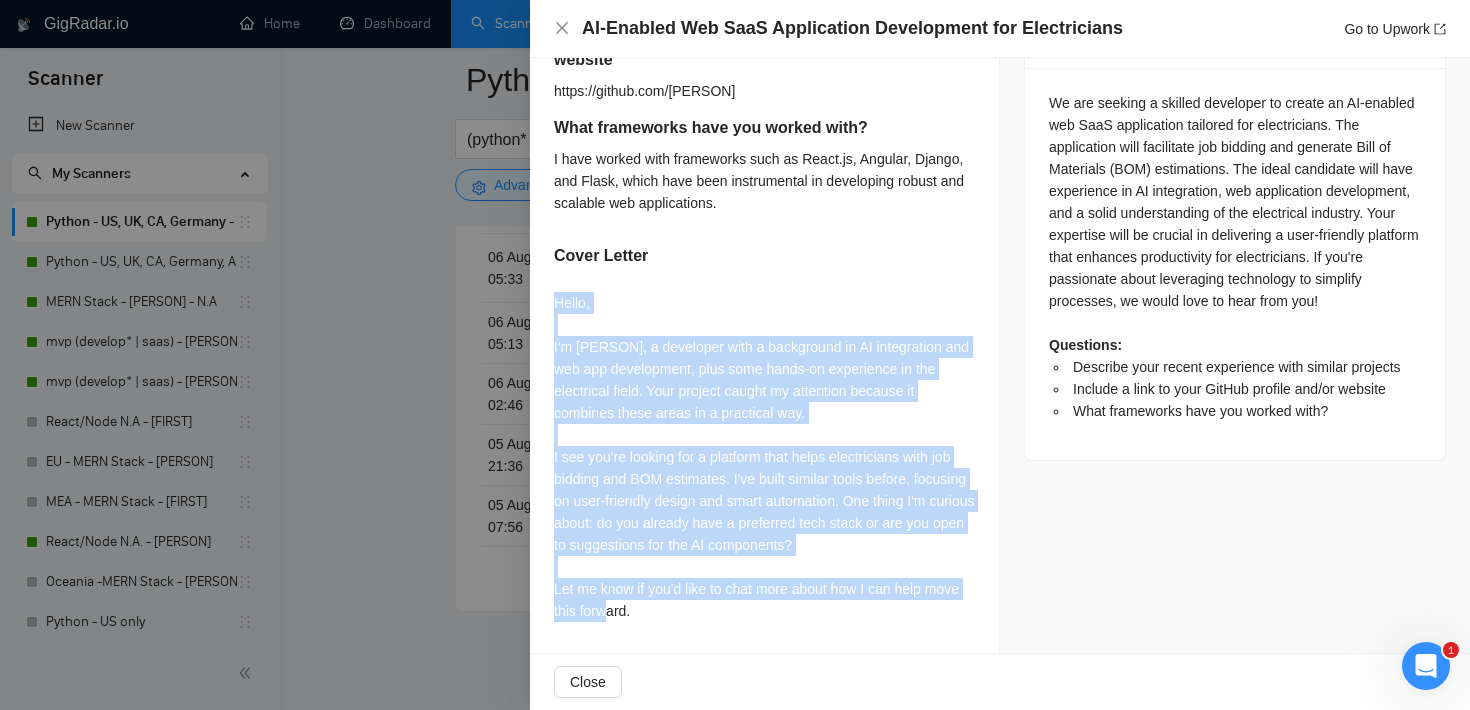 drag, startPoint x: 552, startPoint y: 299, endPoint x: 686, endPoint y: 629, distance: 356.1685 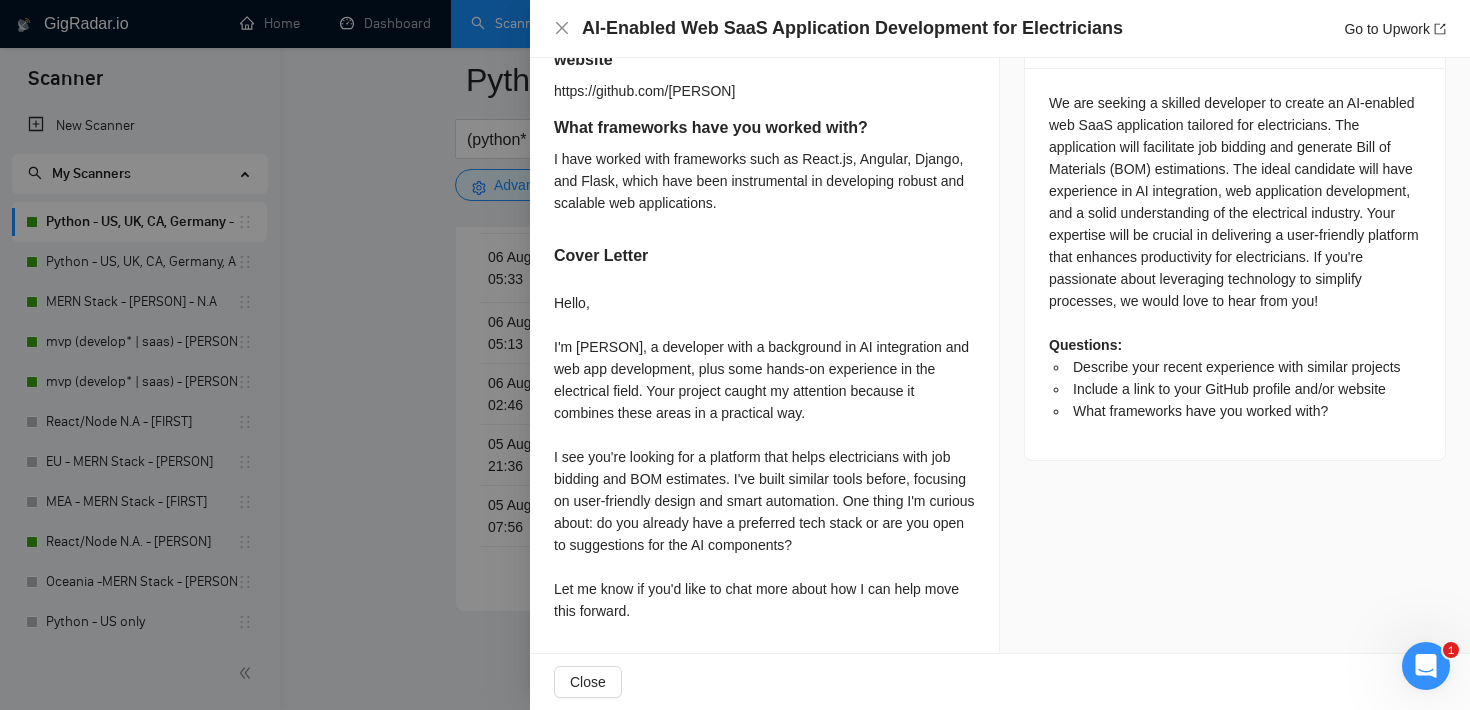 click on "Cover Letter" at bounding box center (764, 260) 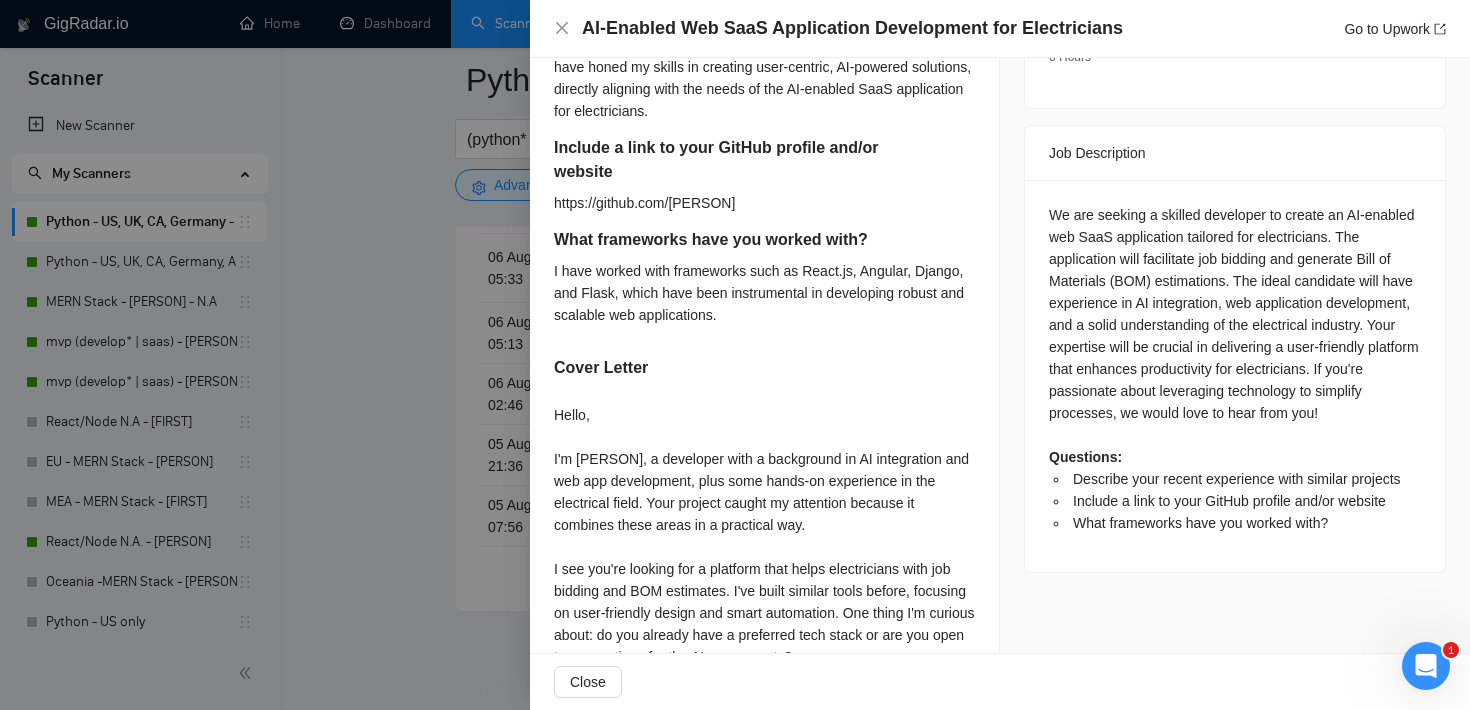 scroll, scrollTop: 715, scrollLeft: 0, axis: vertical 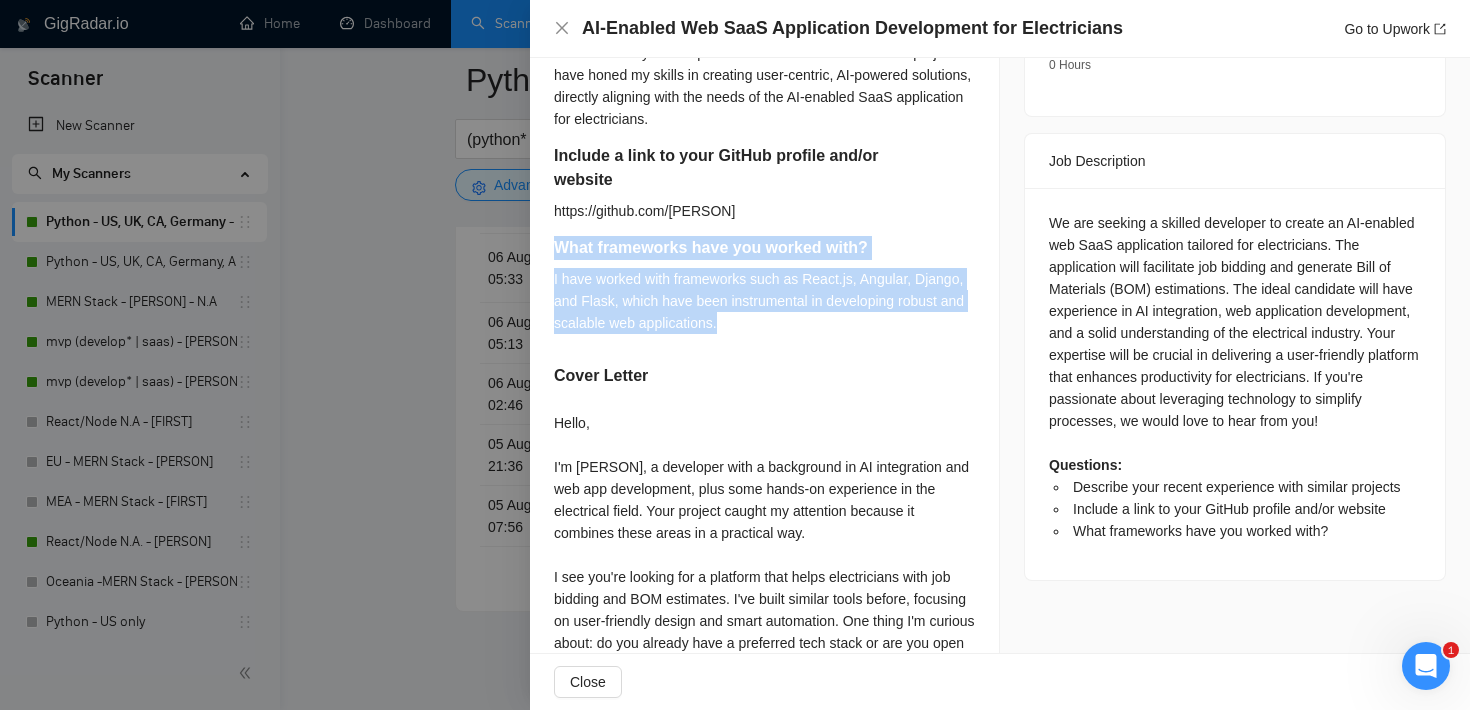 drag, startPoint x: 804, startPoint y: 326, endPoint x: 549, endPoint y: 244, distance: 267.86005 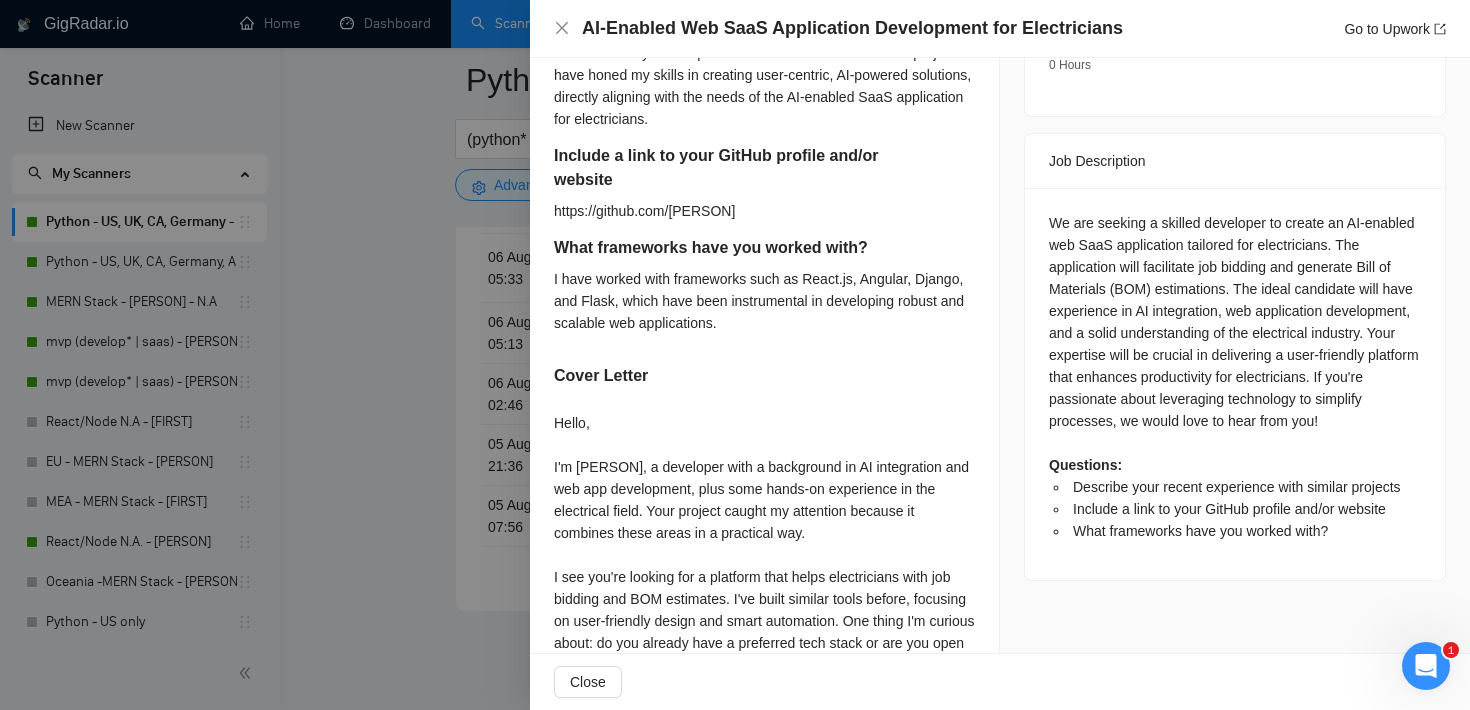 click on "https://github.com/[PERSON]" at bounding box center [748, 211] 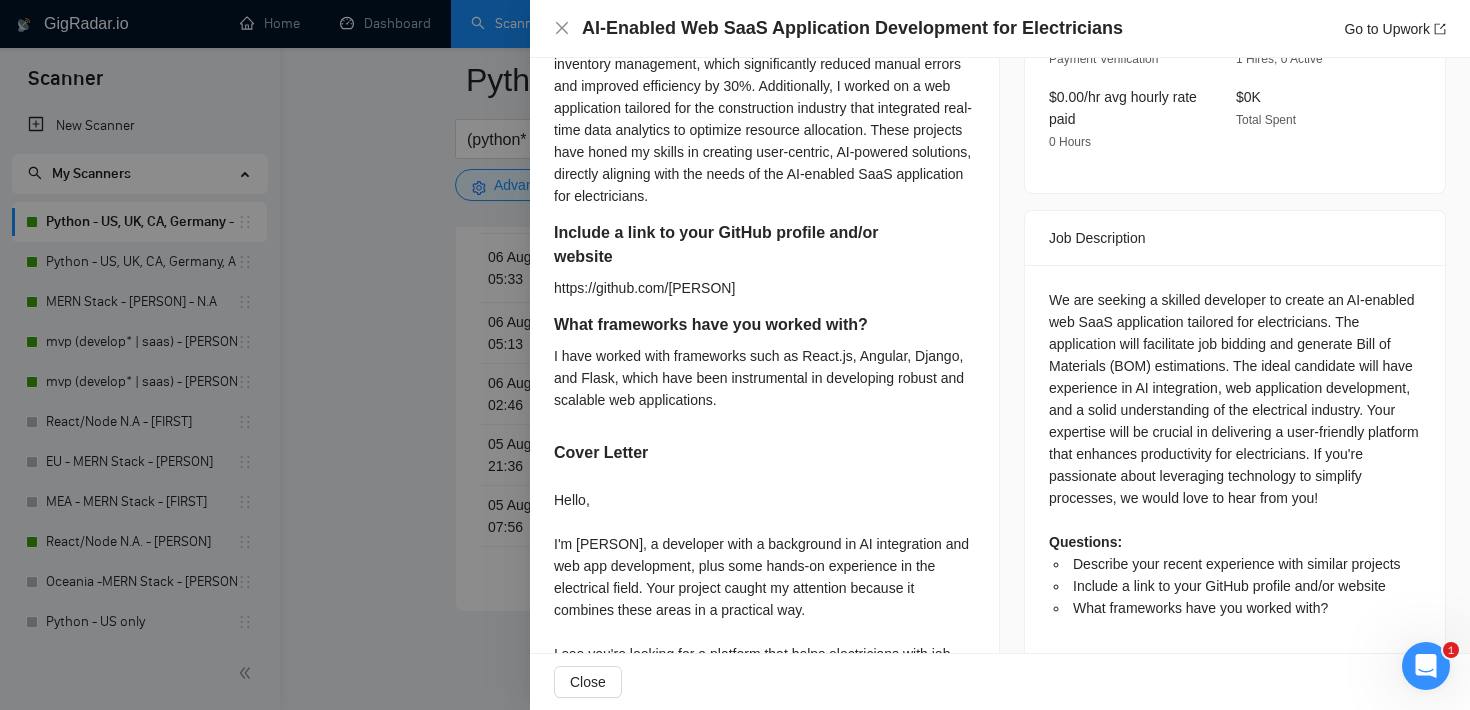 scroll, scrollTop: 611, scrollLeft: 0, axis: vertical 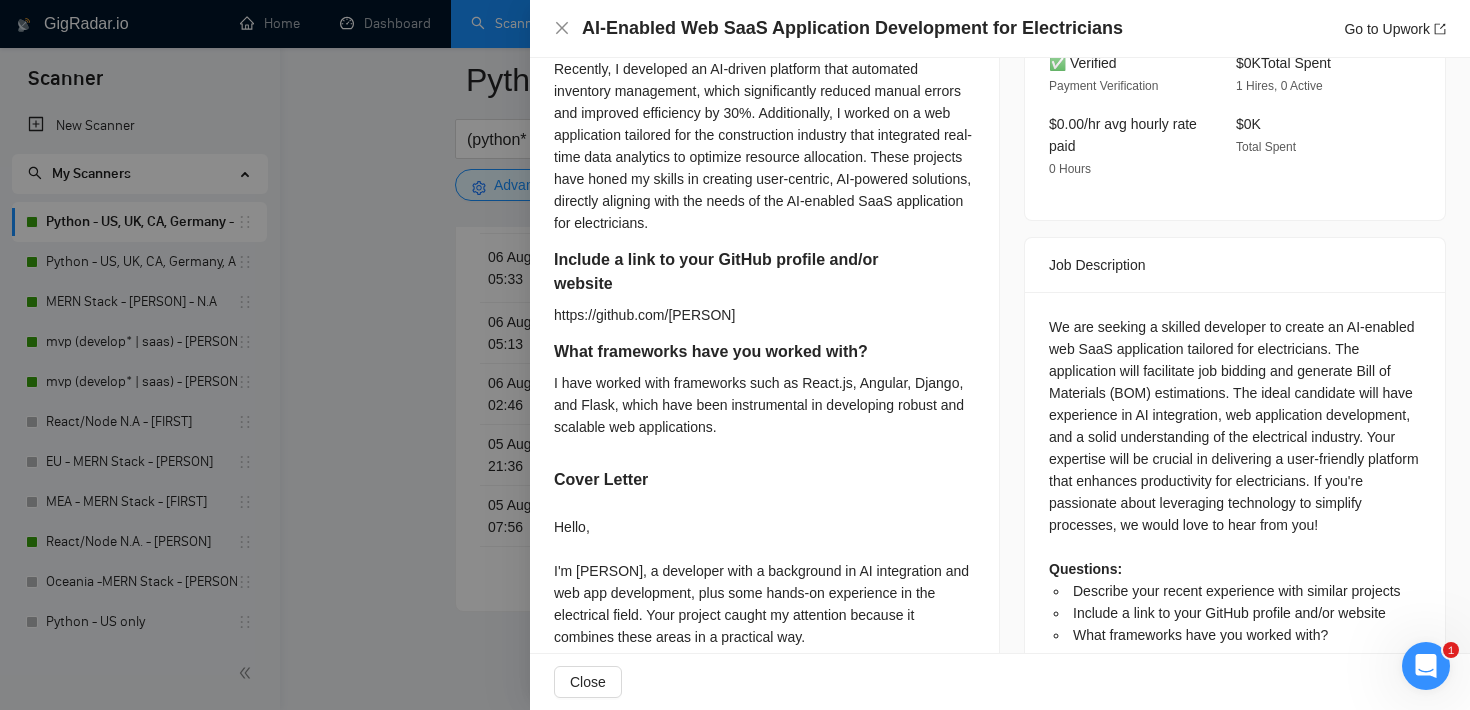drag, startPoint x: 765, startPoint y: 317, endPoint x: 544, endPoint y: 263, distance: 227.50165 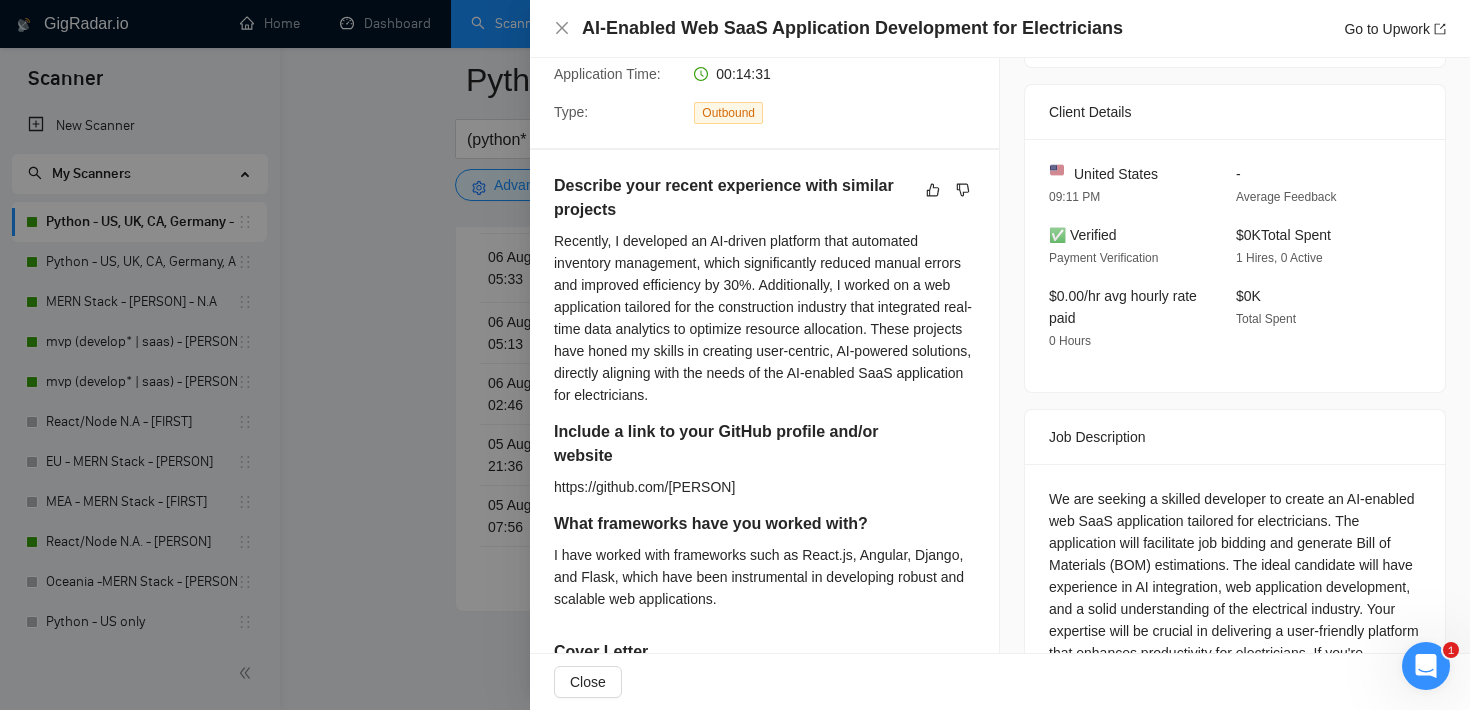scroll, scrollTop: 419, scrollLeft: 0, axis: vertical 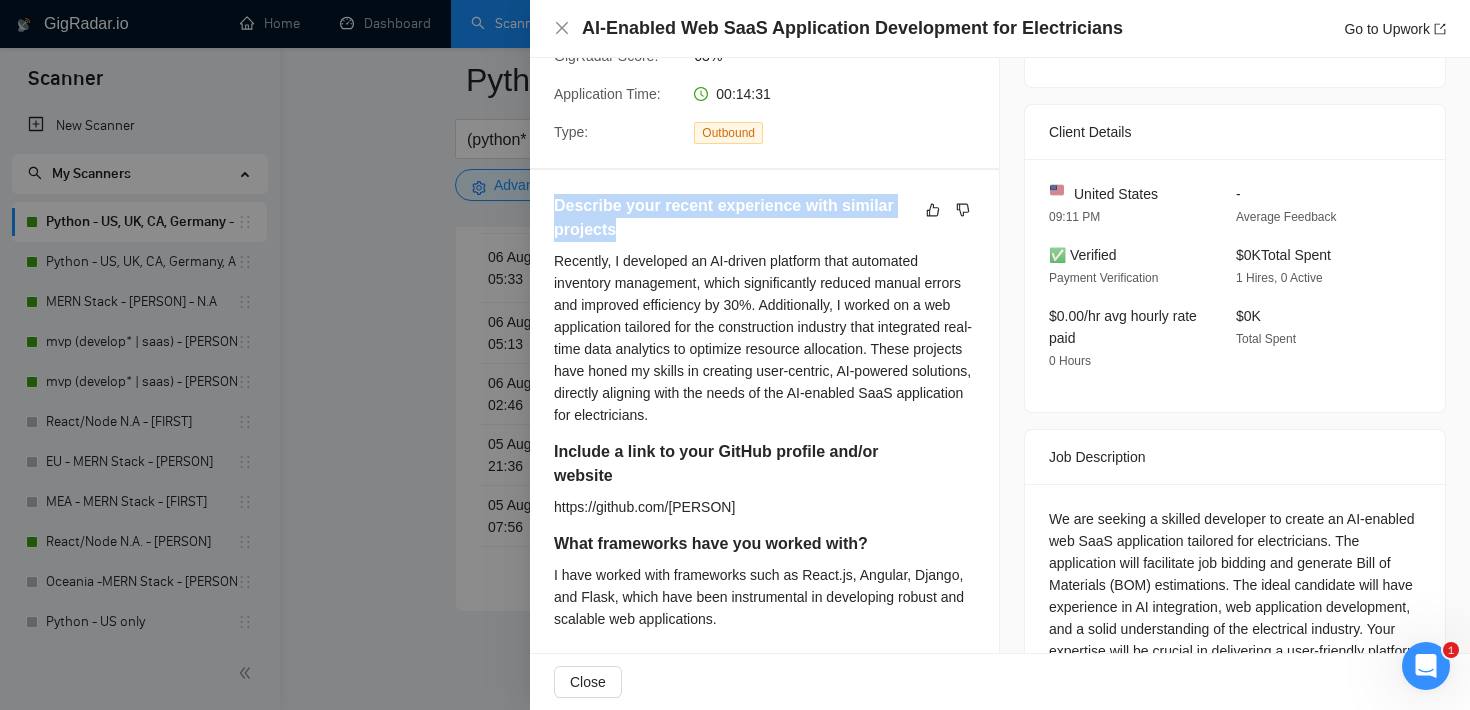 drag, startPoint x: 681, startPoint y: 227, endPoint x: 547, endPoint y: 199, distance: 136.89412 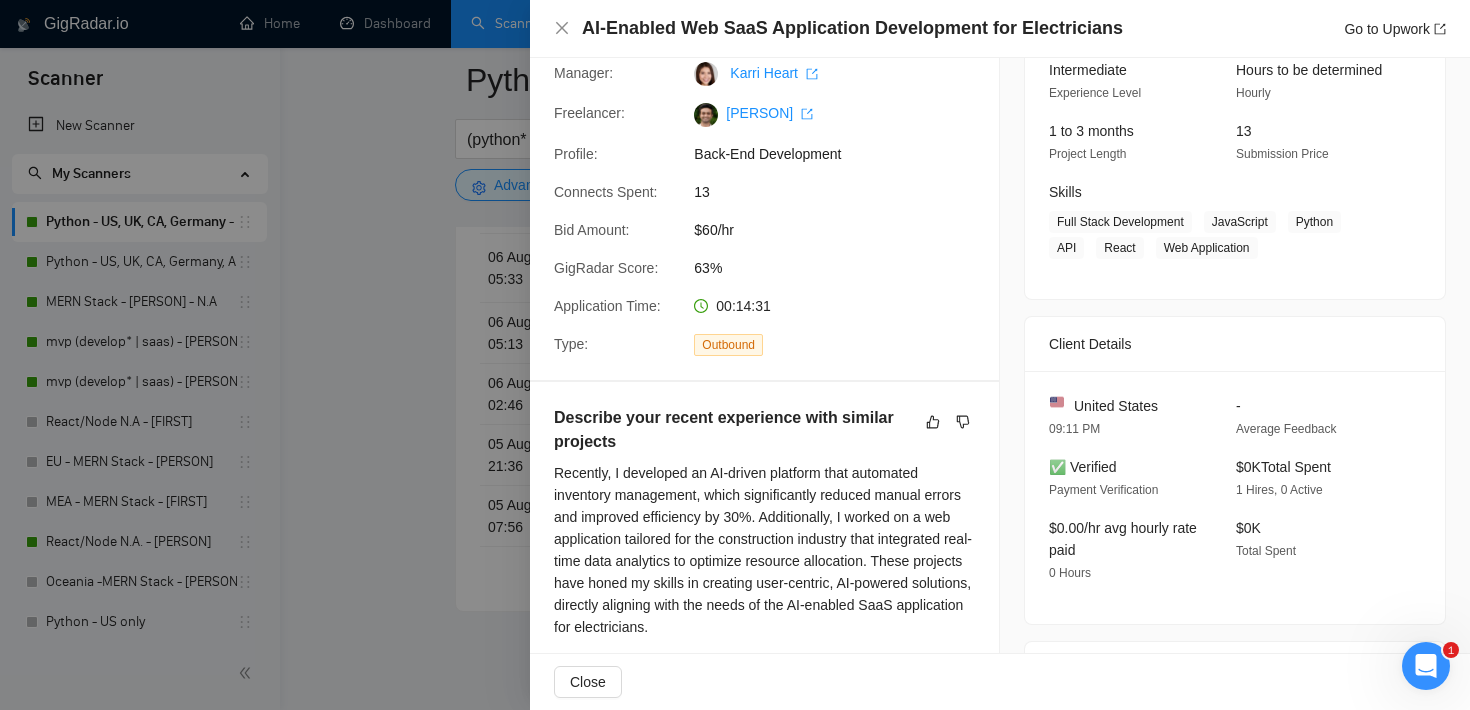 scroll, scrollTop: 188, scrollLeft: 0, axis: vertical 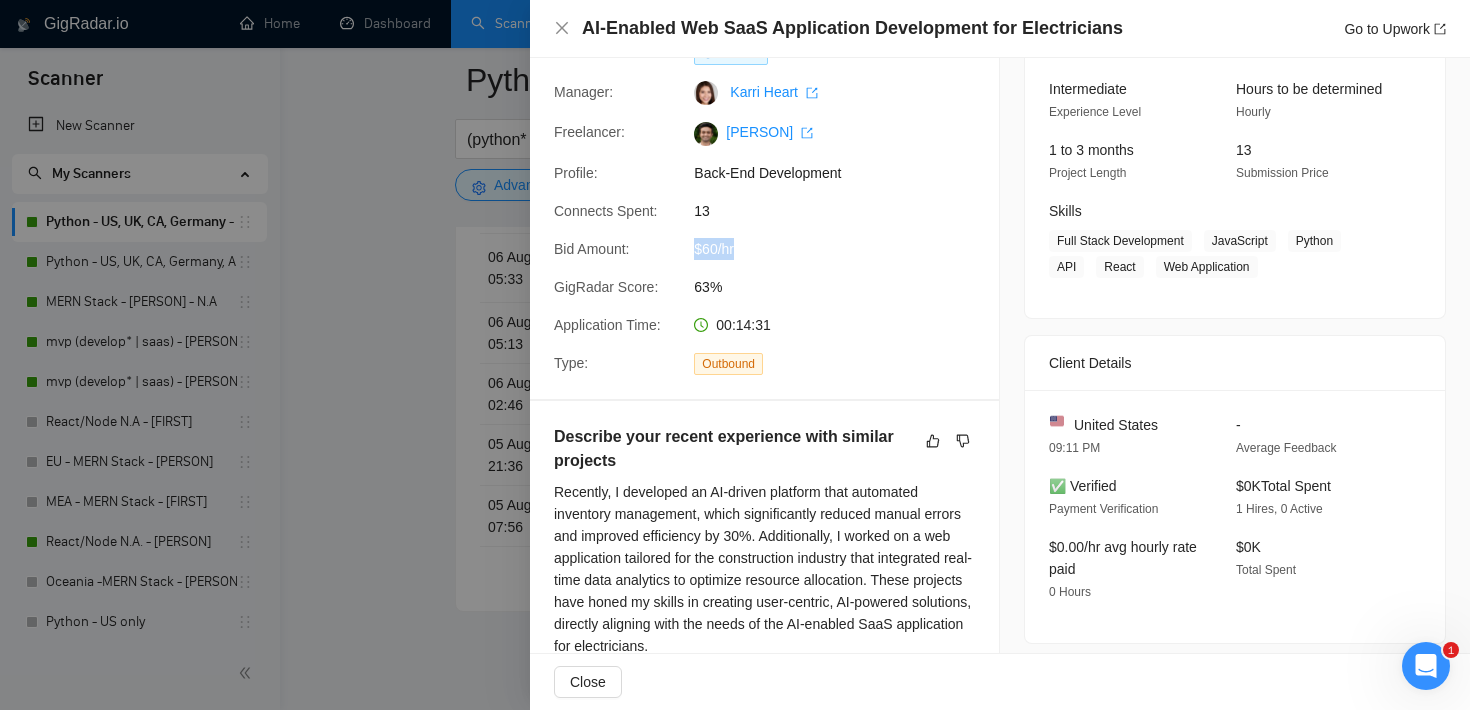 drag, startPoint x: 754, startPoint y: 252, endPoint x: 688, endPoint y: 246, distance: 66.27216 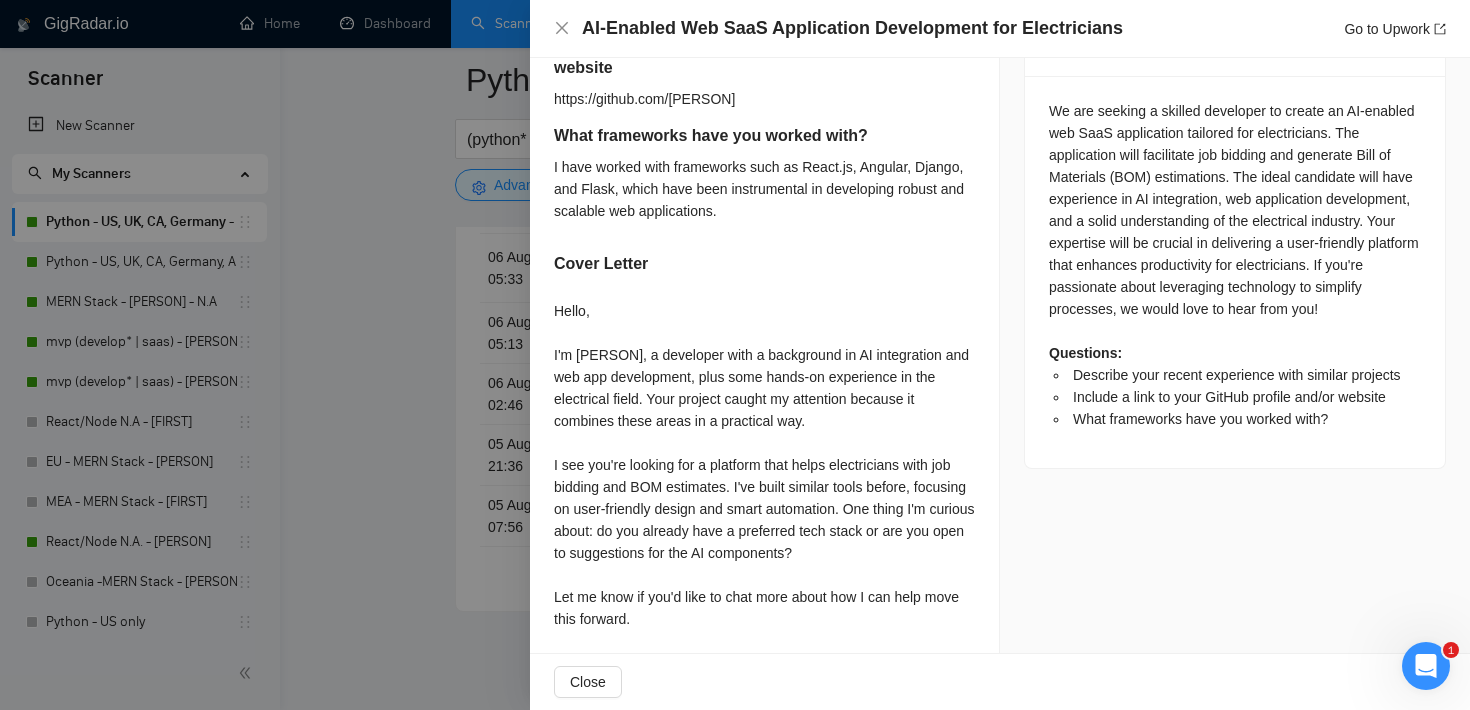 scroll, scrollTop: 835, scrollLeft: 0, axis: vertical 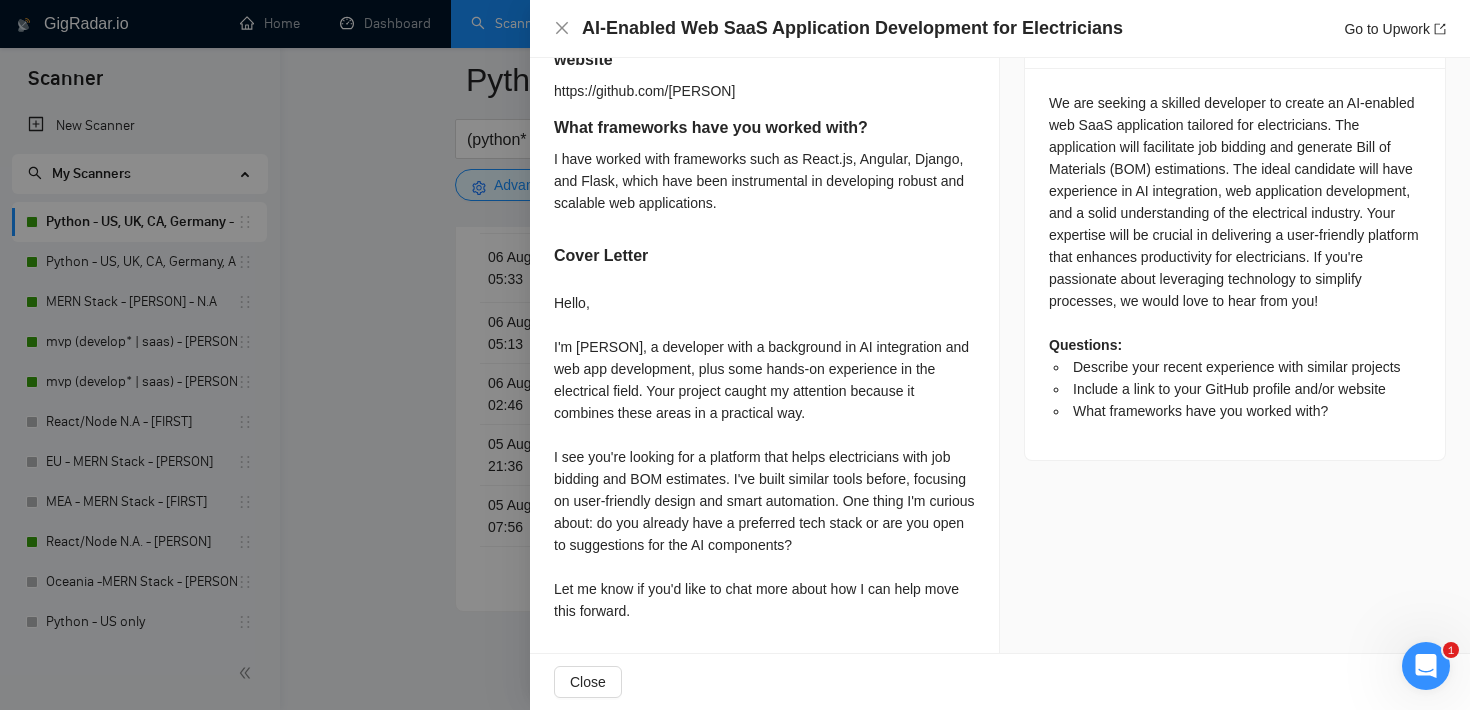 click at bounding box center (735, 355) 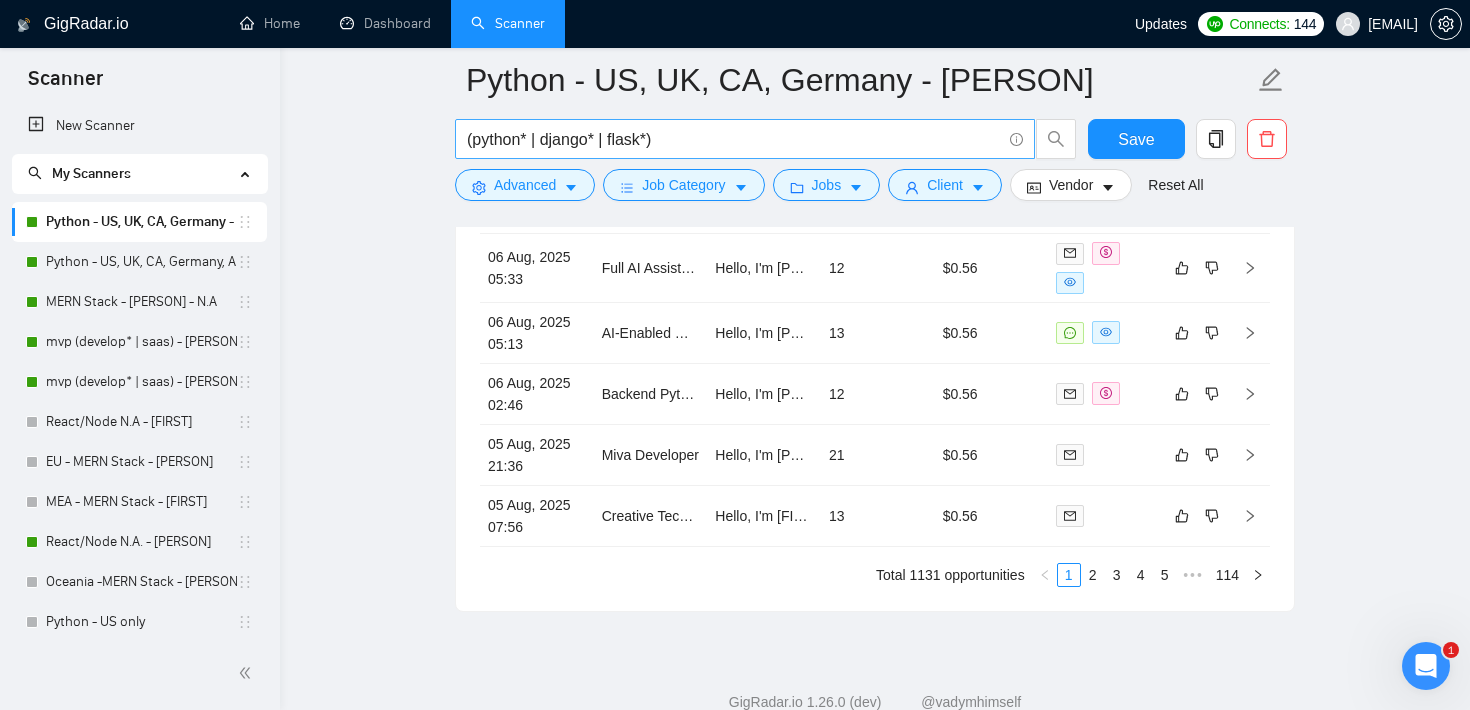 click on "(python* | django* | flask*)" at bounding box center [734, 139] 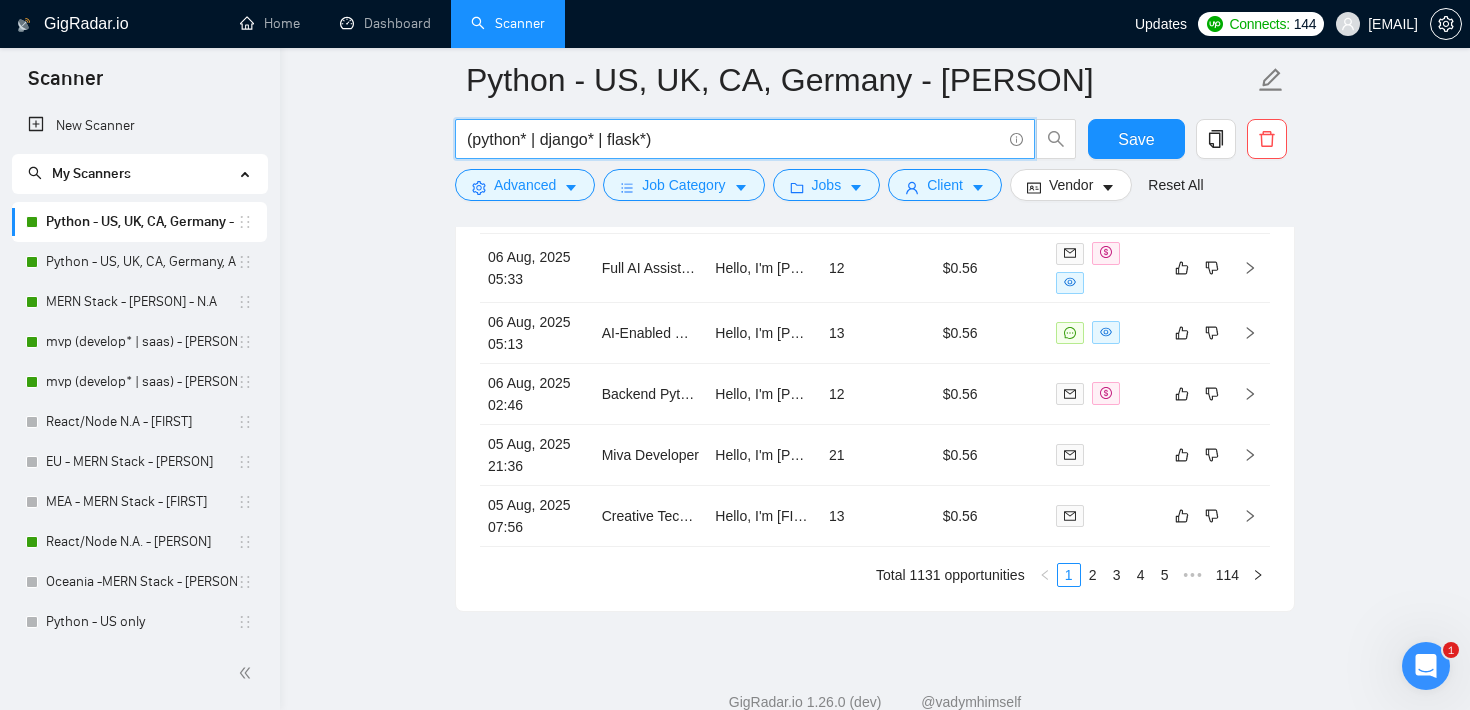 drag, startPoint x: 689, startPoint y: 131, endPoint x: 454, endPoint y: 124, distance: 235.10423 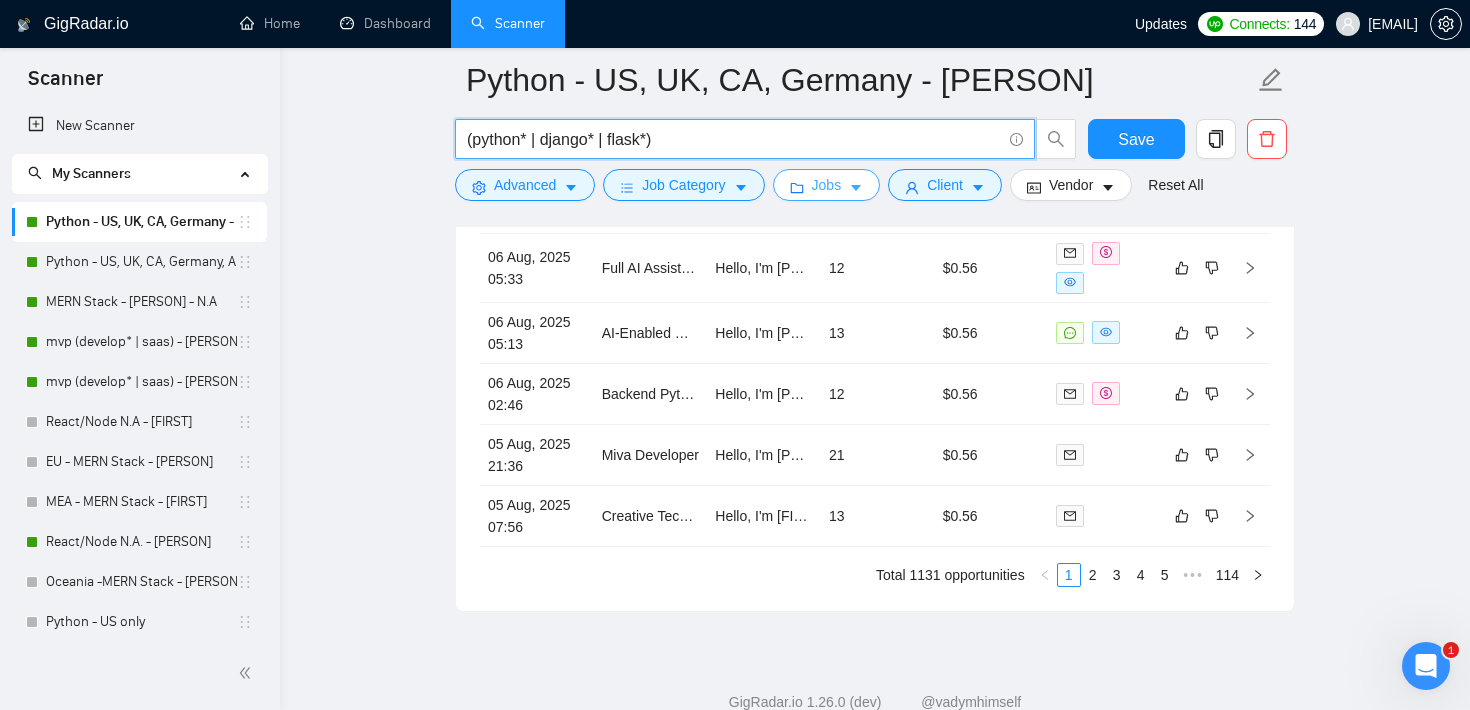 click on "Jobs" at bounding box center (827, 185) 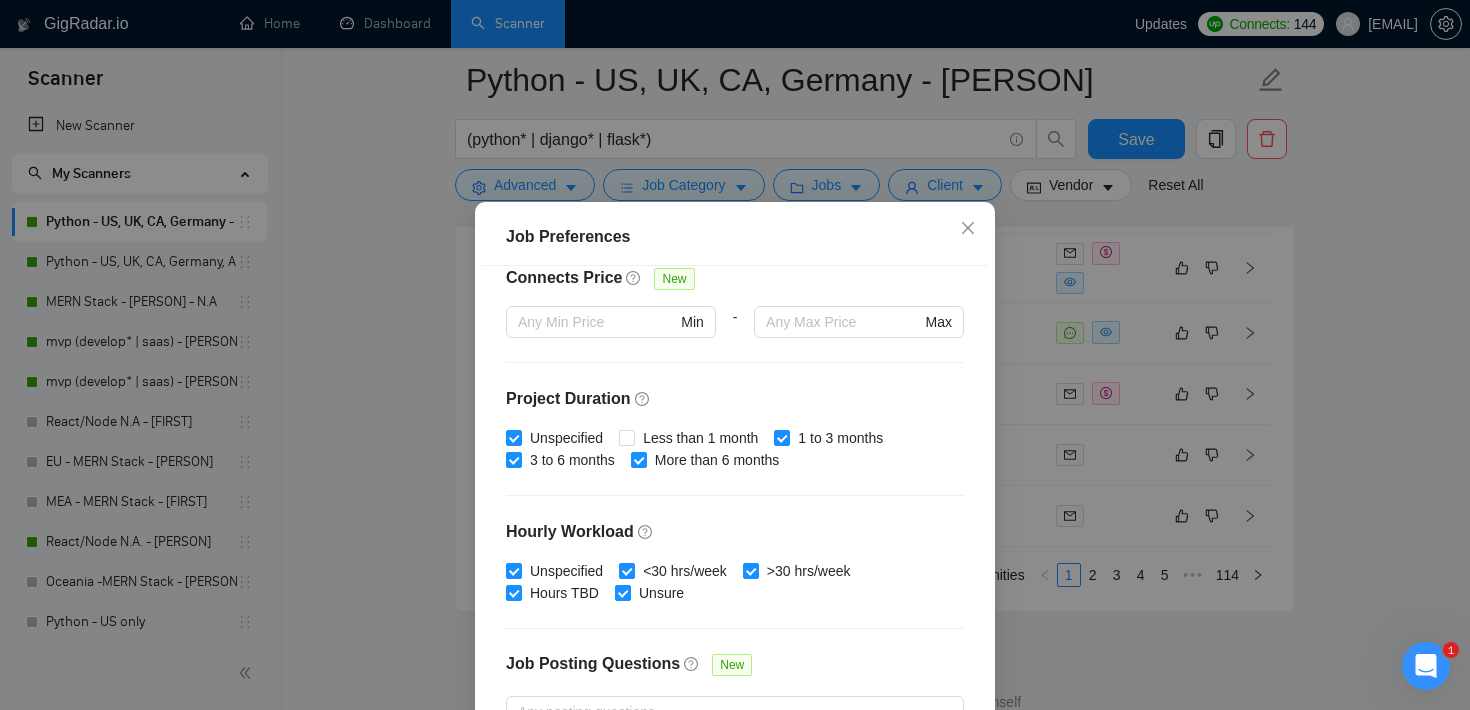 scroll, scrollTop: 492, scrollLeft: 0, axis: vertical 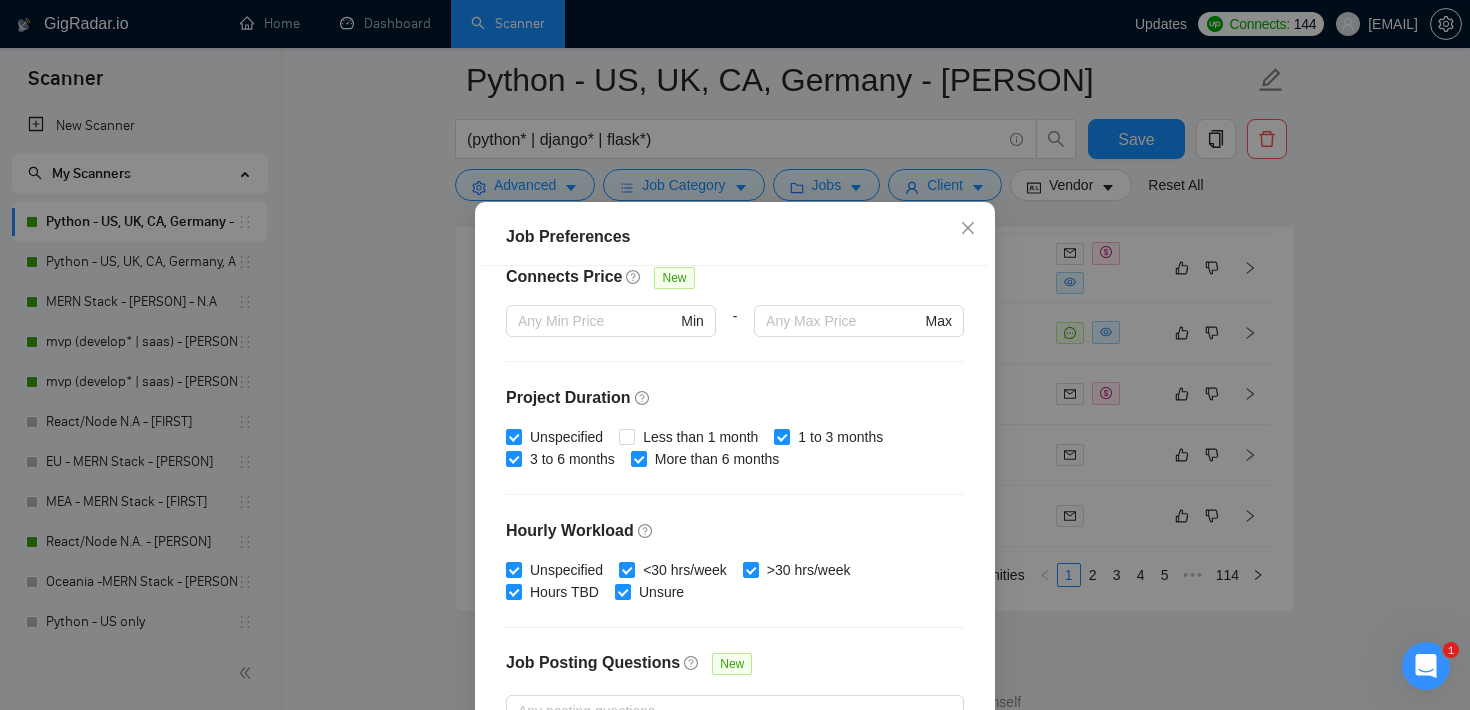 click on "Job Preferences Budget Project Type All Fixed Price Hourly Rate   Fixed Price Budget $ 2500 Min - $ Max Estimate Fixed Price When It’s Not Available New   Hourly Rate Price Budget $ 40 Min - $ Max Estimate Hourly Rate When It’s Not Available New Include Budget Placeholders Include Jobs with Unspecified Budget   Connects Price New Min - Max Project Duration   Unspecified Less than 1 month 1 to 3 months 3 to 6 months More than 6 months Hourly Workload   Unspecified <30 hrs/week >30 hrs/week Hours TBD Unsure Job Posting Questions New   Any posting questions Description Preferences Description Size New   Any description size Reset OK" at bounding box center (735, 355) 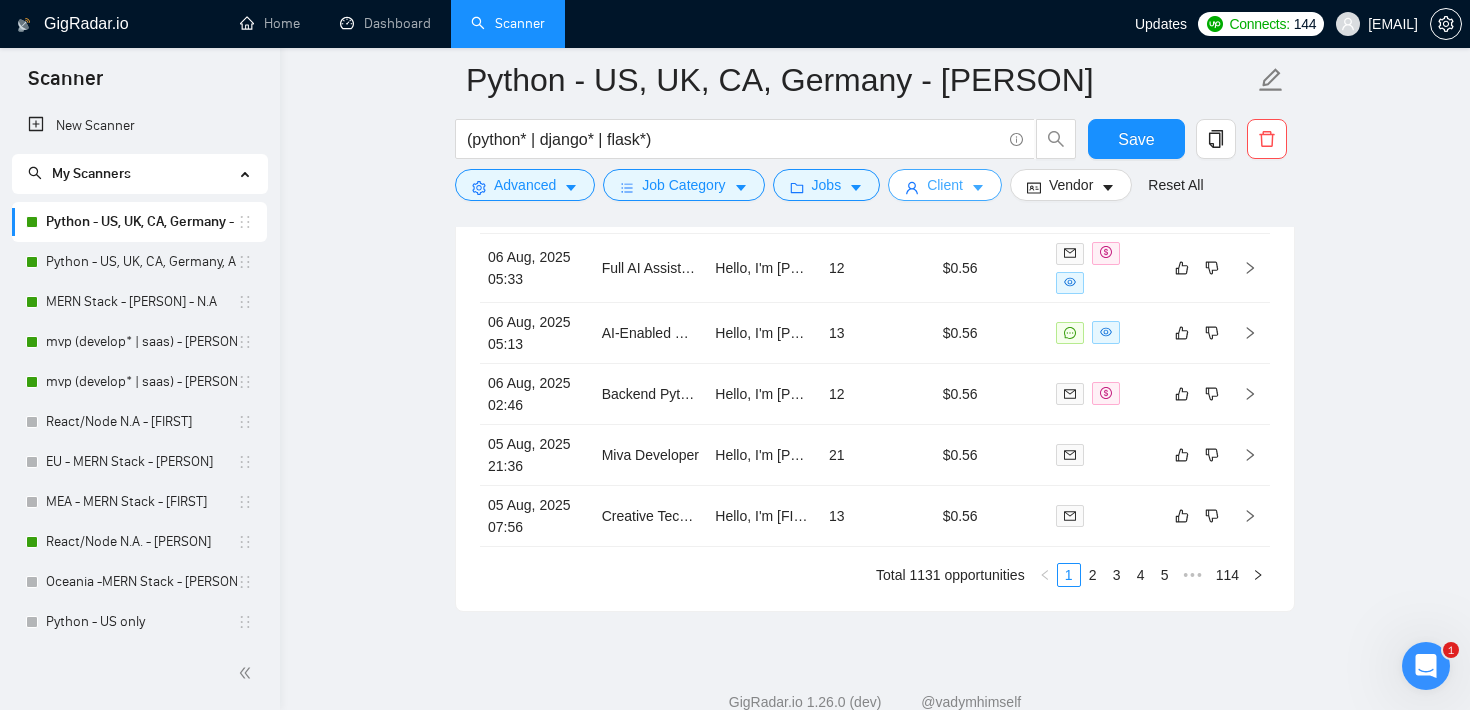 click 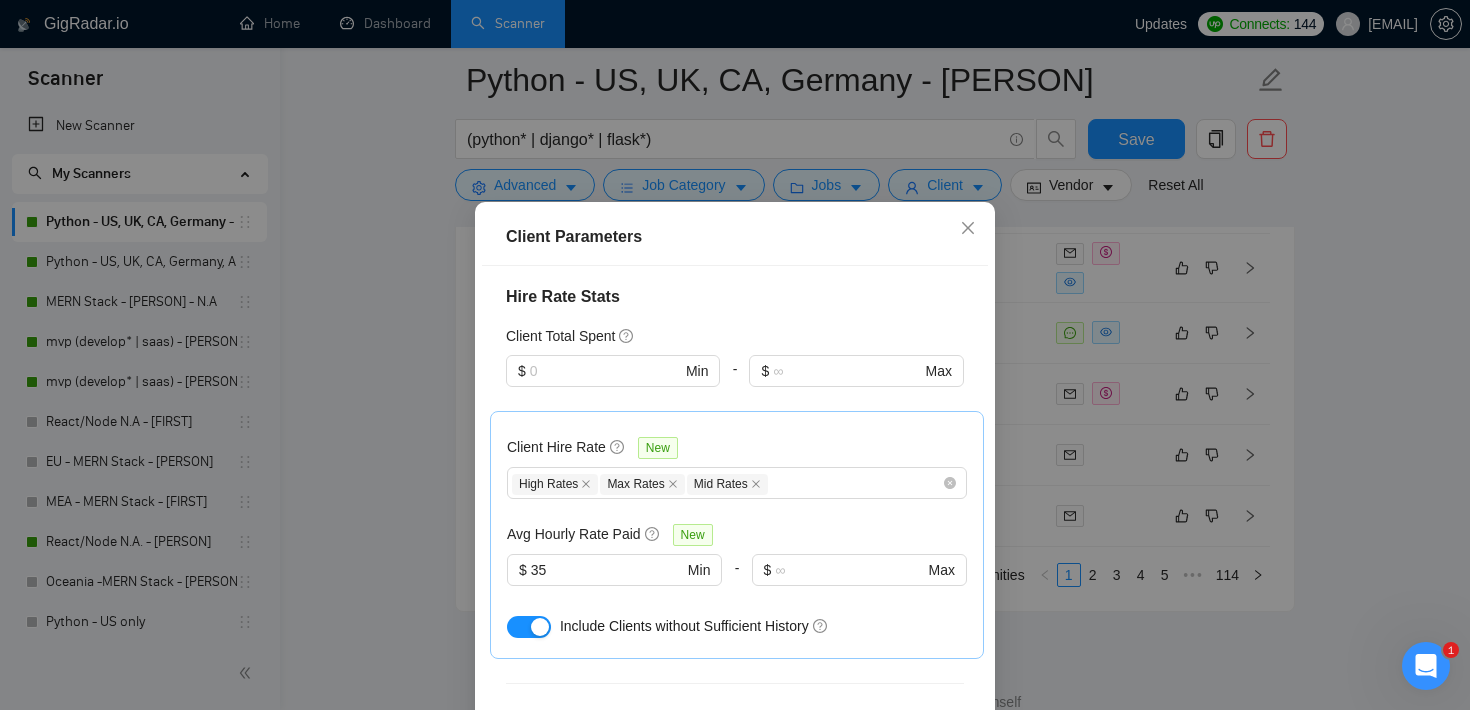 scroll, scrollTop: 484, scrollLeft: 0, axis: vertical 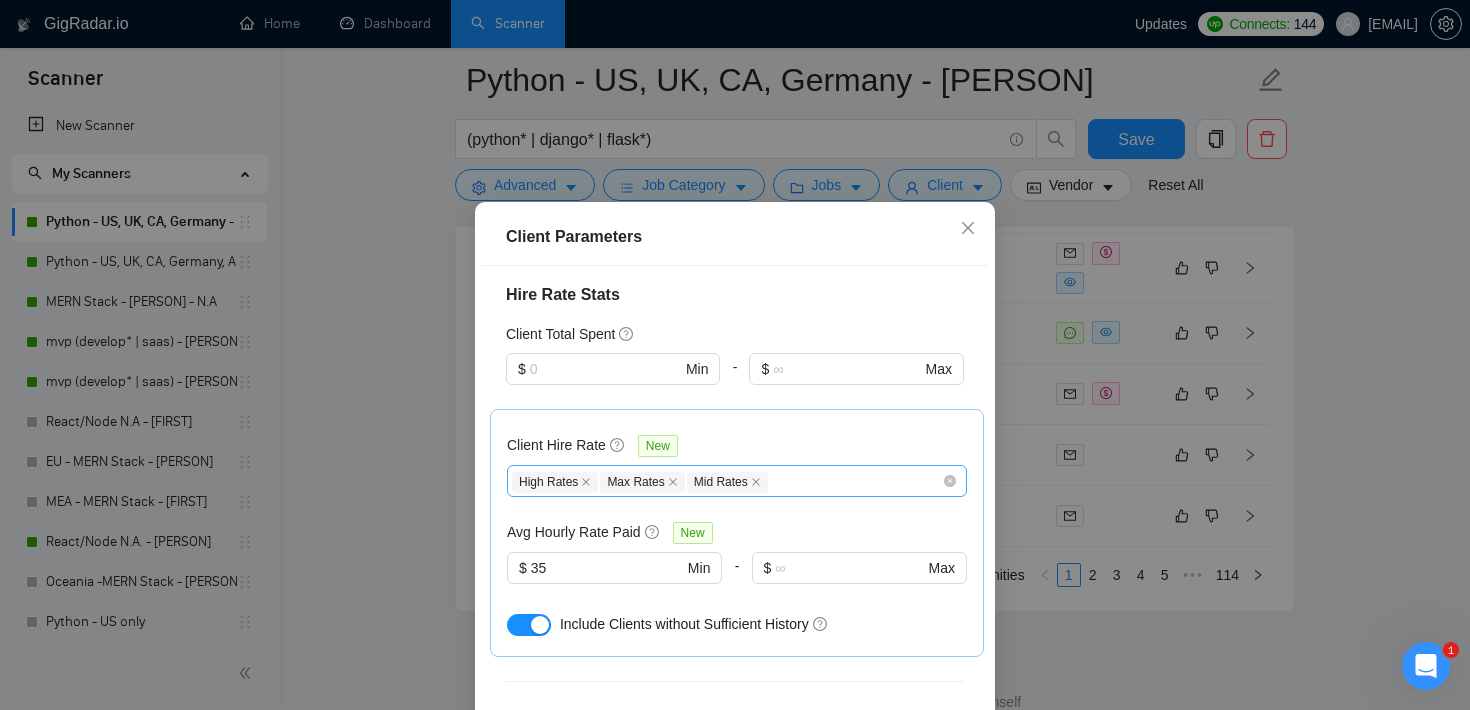 click on "High Rates Max Rates Mid Rates" at bounding box center [727, 481] 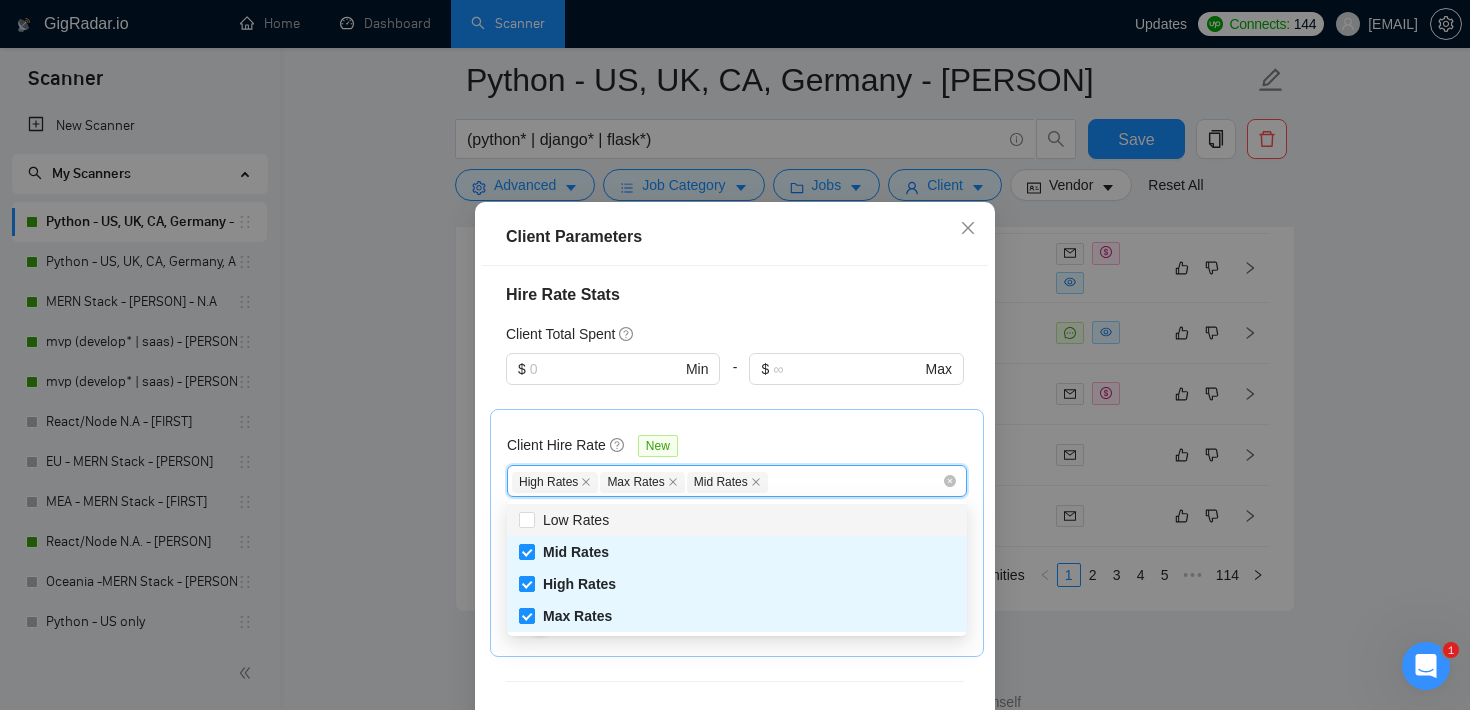 click on "-" at bounding box center (734, 381) 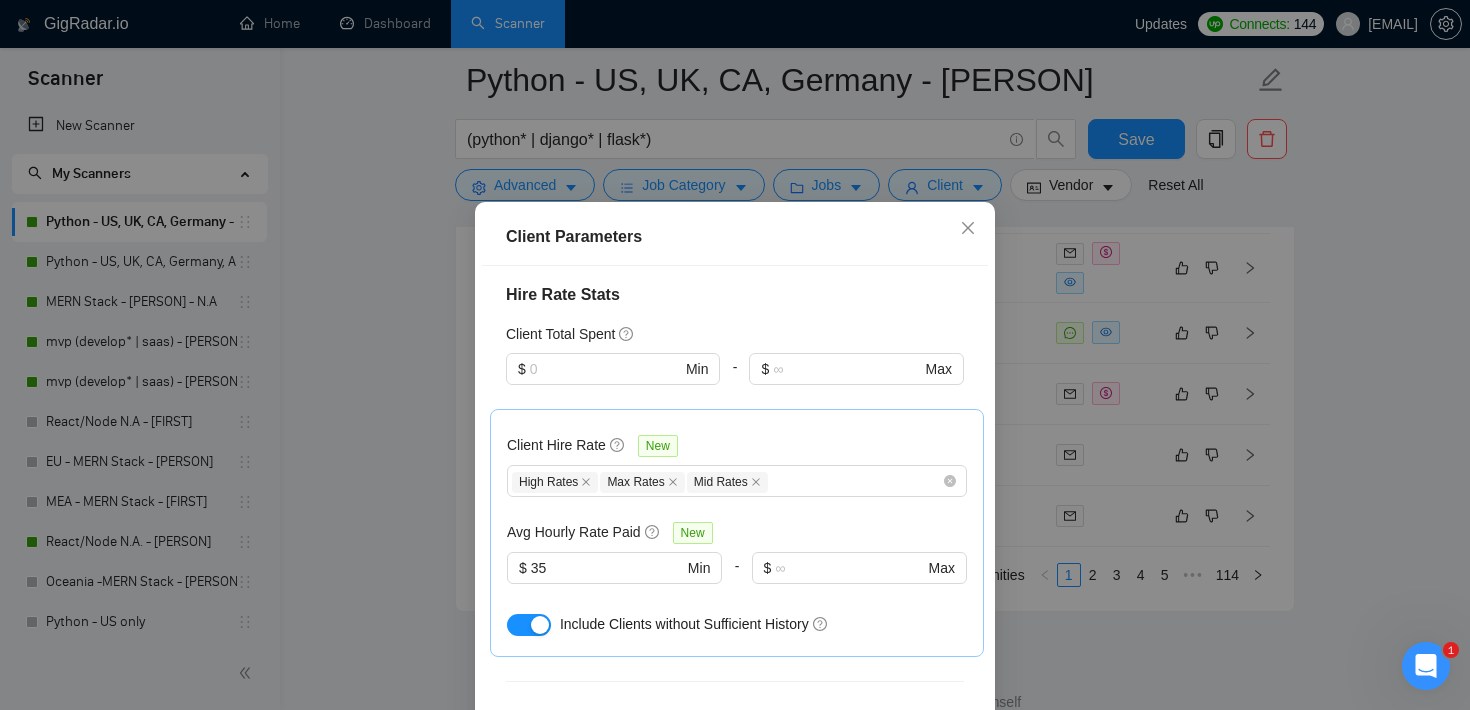 click on "-" at bounding box center (734, 381) 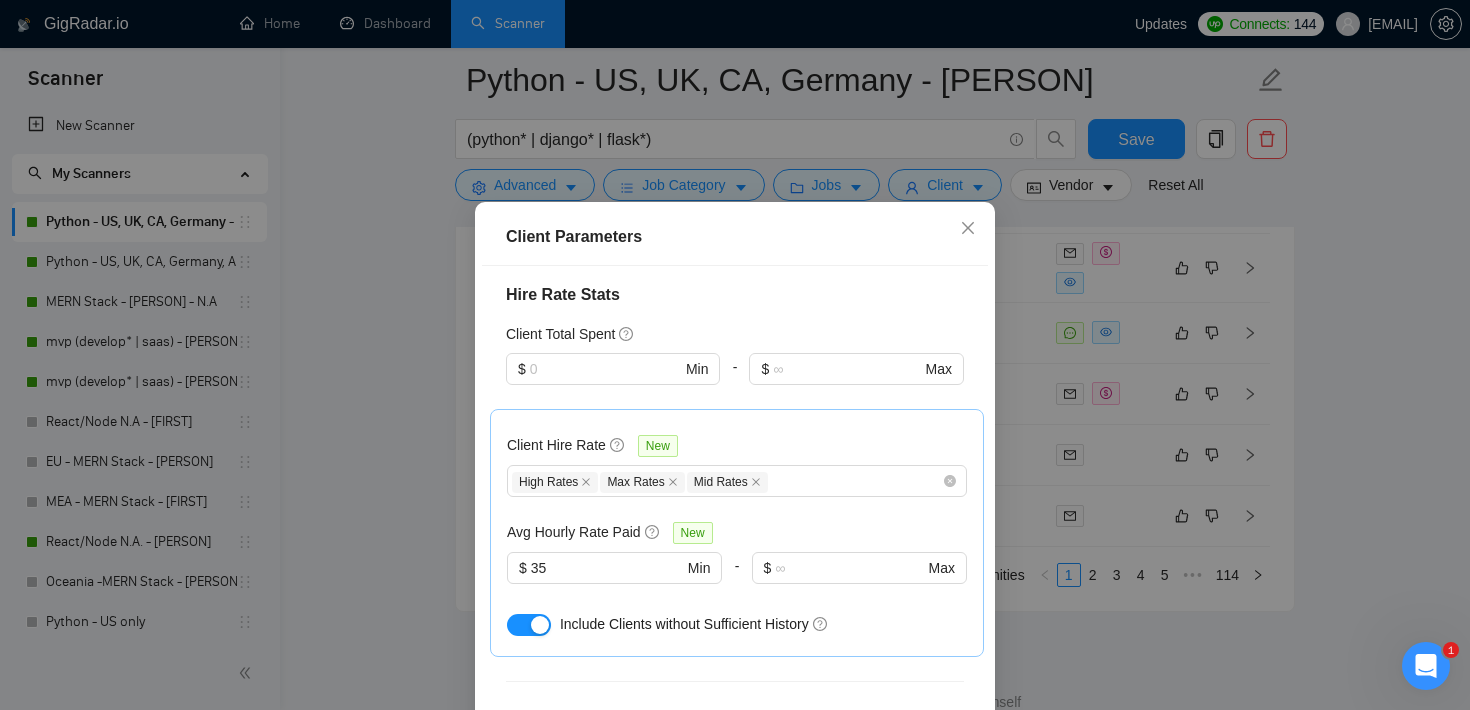 click on "-" at bounding box center (734, 381) 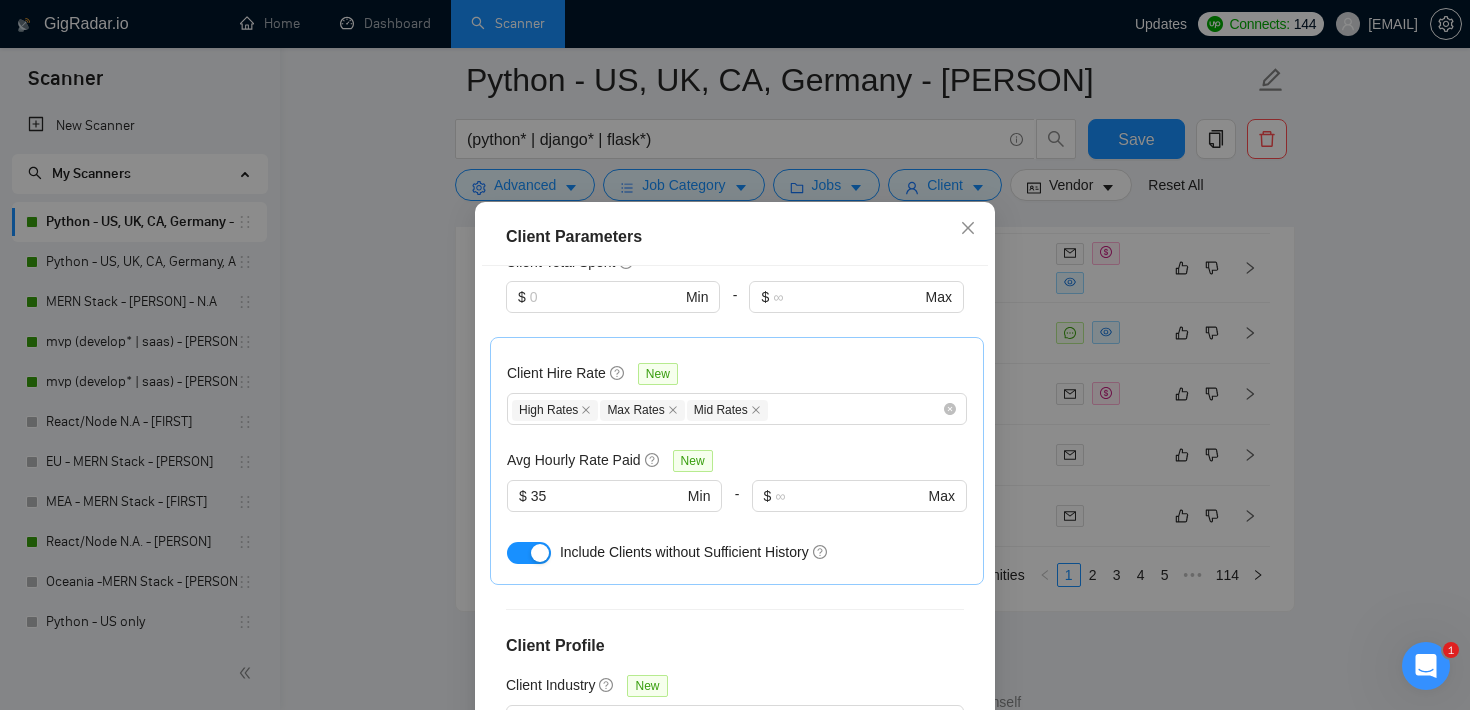scroll, scrollTop: 565, scrollLeft: 0, axis: vertical 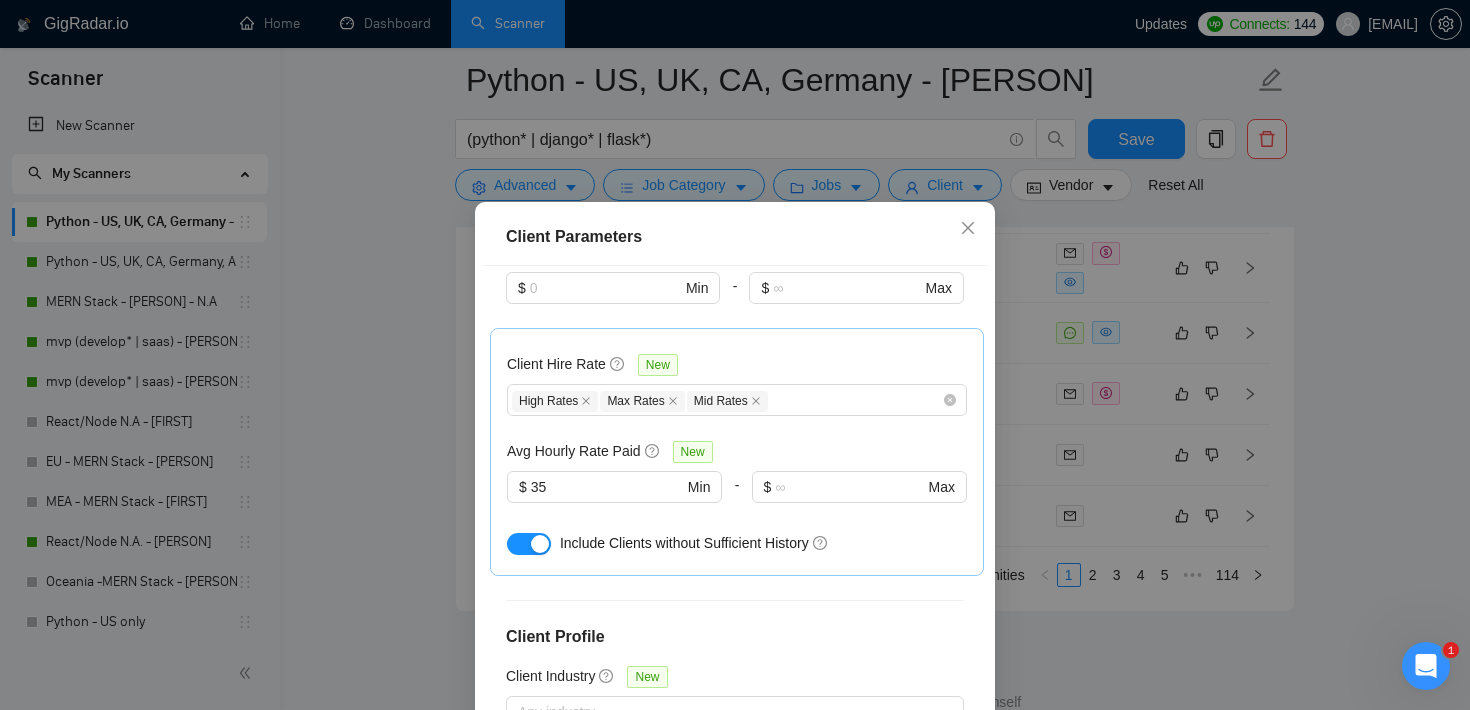 click on "-" at bounding box center (734, 300) 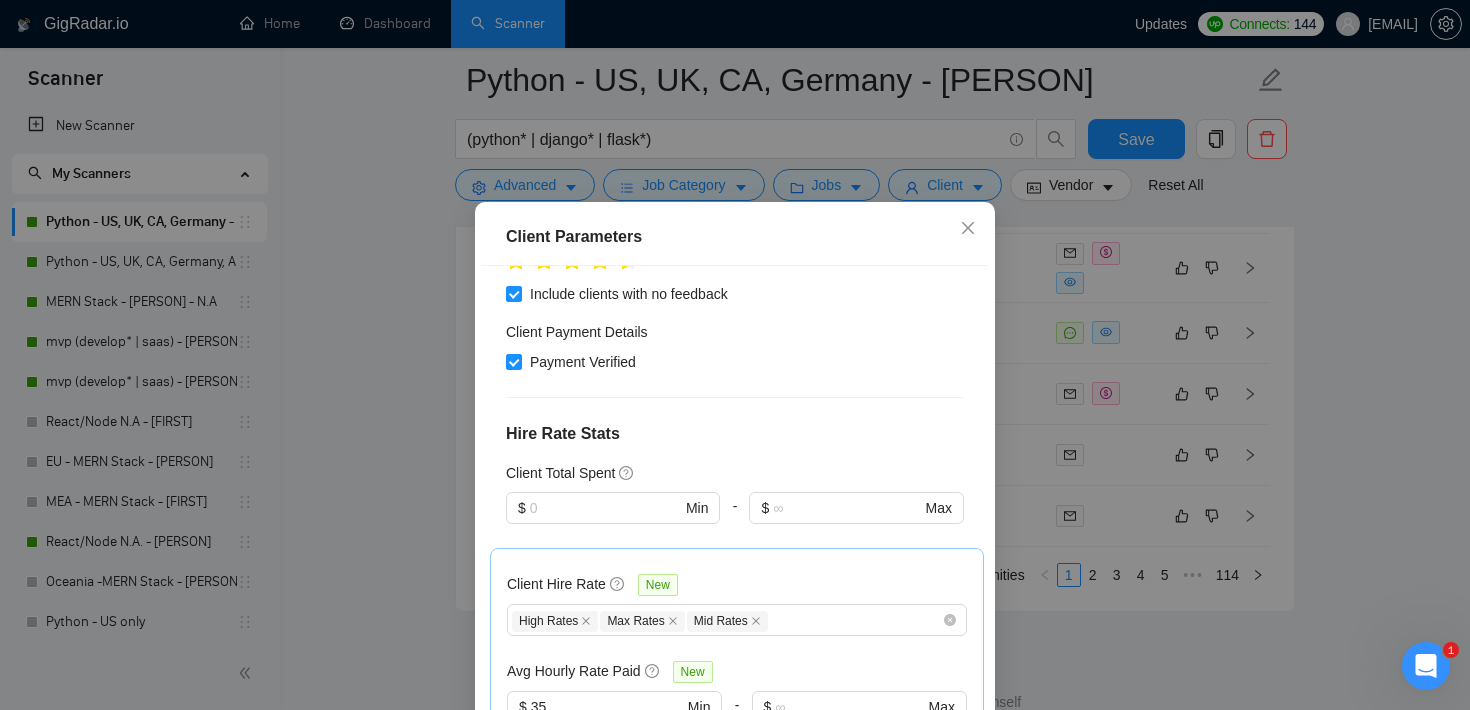 scroll, scrollTop: 0, scrollLeft: 0, axis: both 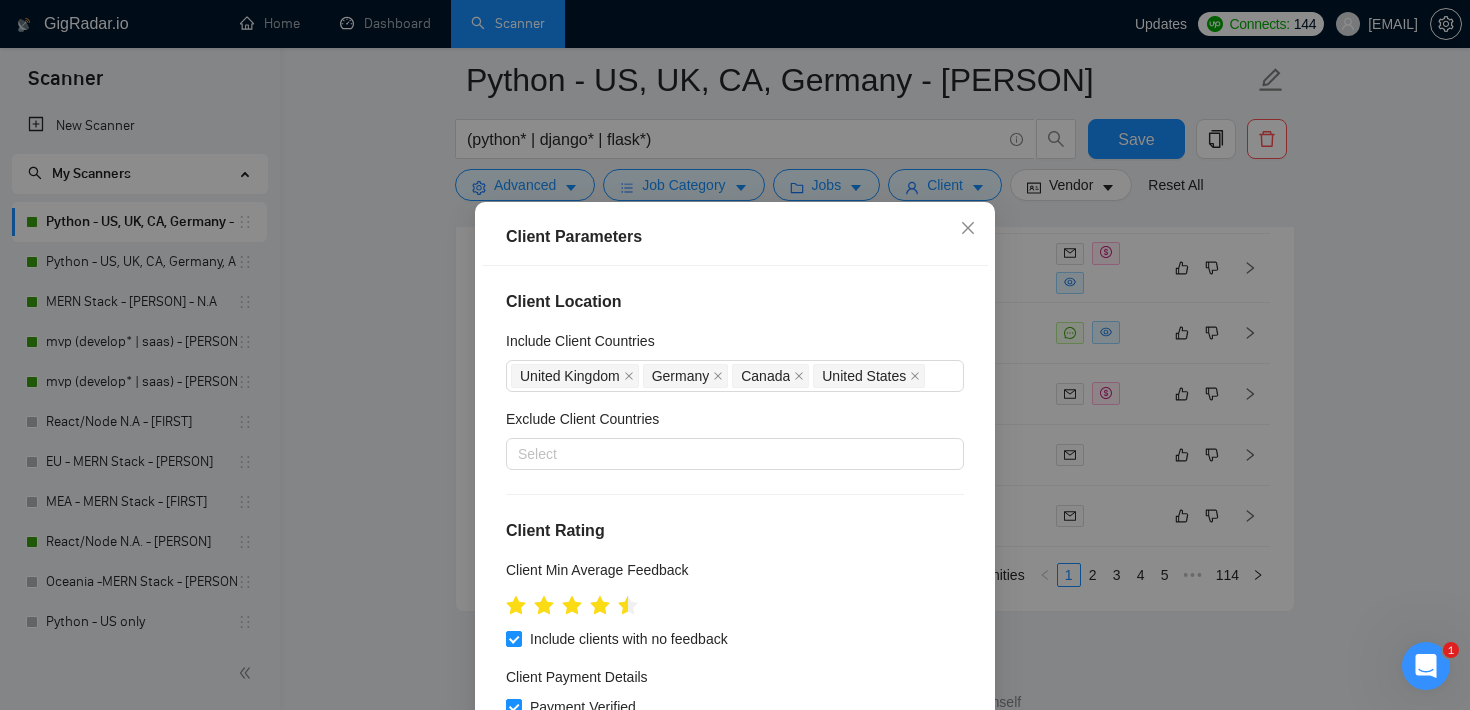 click on "Client Parameters Client Location Include Client Countries United Kingdom Germany Canada United States   Exclude Client Countries   Select Client Rating Client Min Average Feedback Include clients with no feedback Client Payment Details Payment Verified Hire Rate Stats   Client Total Spent $ Min - $ Max Client Hire Rate New High Rates Max Rates Mid Rates     Avg Hourly Rate Paid New $ 35 Min - $ Max Include Clients without Sufficient History Client Profile Client Industry New   Any industry Client Company Size   Any company size Enterprise Clients New   Any clients Reset OK" at bounding box center [735, 355] 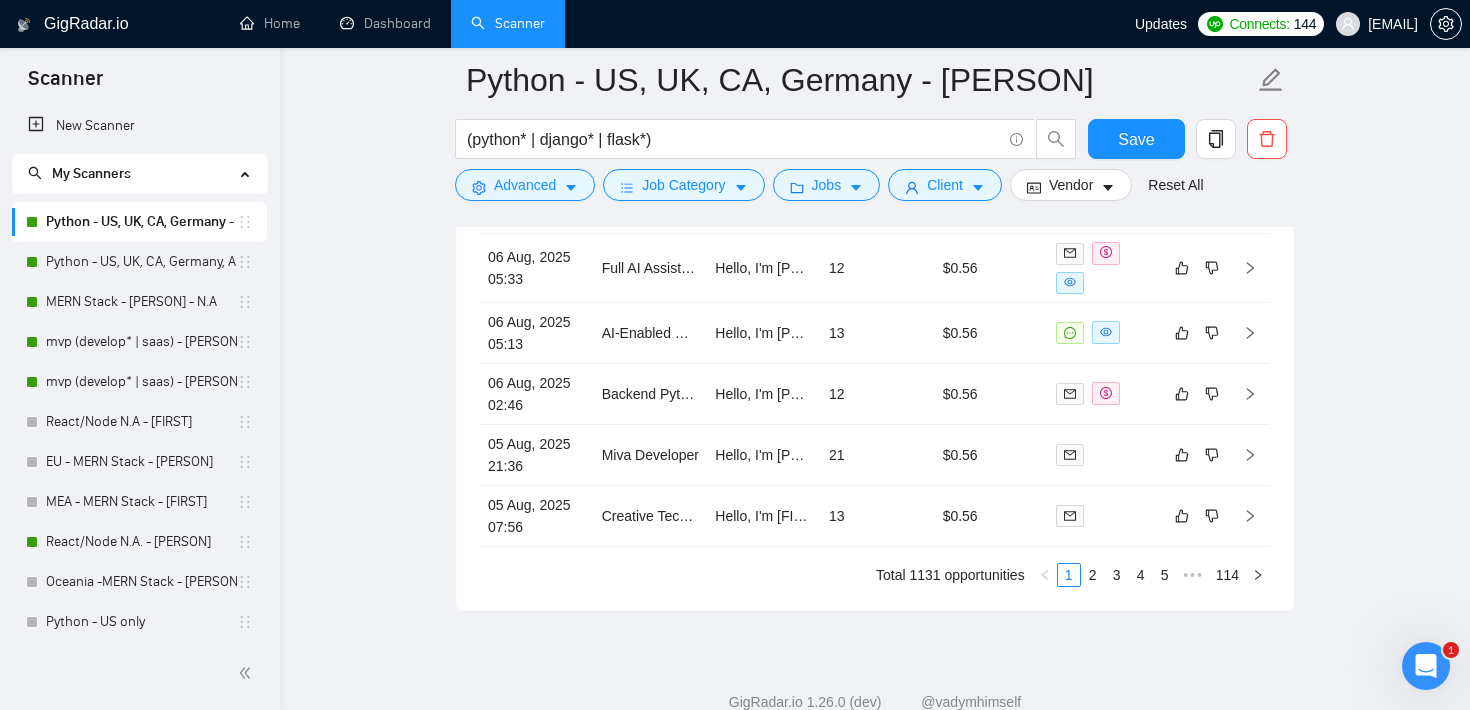click on "Python - US, UK, CA, Germany - [PERSON] (python* | django* | flask*) Save Advanced   Job Category   Jobs   Client   Vendor   Reset All Preview Results Insights NEW Alerts Auto Bidder Auto Bidding Enabled Auto Bidding Enabled: ON Auto Bidder Schedule Auto Bidding Type: Automated (recommended) Semi-automated Auto Bidding Schedule: 24/7 Custom Custom Auto Bidder Schedule Repeat every week on Monday Tuesday Wednesday Thursday Friday Saturday Sunday Active Hours ( Asia/Karachi ): From: To: ( 24  hours) Asia/Karachi Auto Bidding Type Select your bidding algorithm: Choose the algorithm for you bidding. The price per proposal does not include your connects expenditure. Template Bidder Works great for narrow segments and short cover letters that don't change. 0.50  credits / proposal [PERSON] AI 🤖 Personalise your cover letter with ai [placeholders] 0.56  credits / proposal Experimental Laziza AI  👑   NEW   Learn more 1.00  credits / proposal $74.4 savings Team & Freelancer Select team: Ubiquify Digital [PERSON] API" at bounding box center [875, -2470] 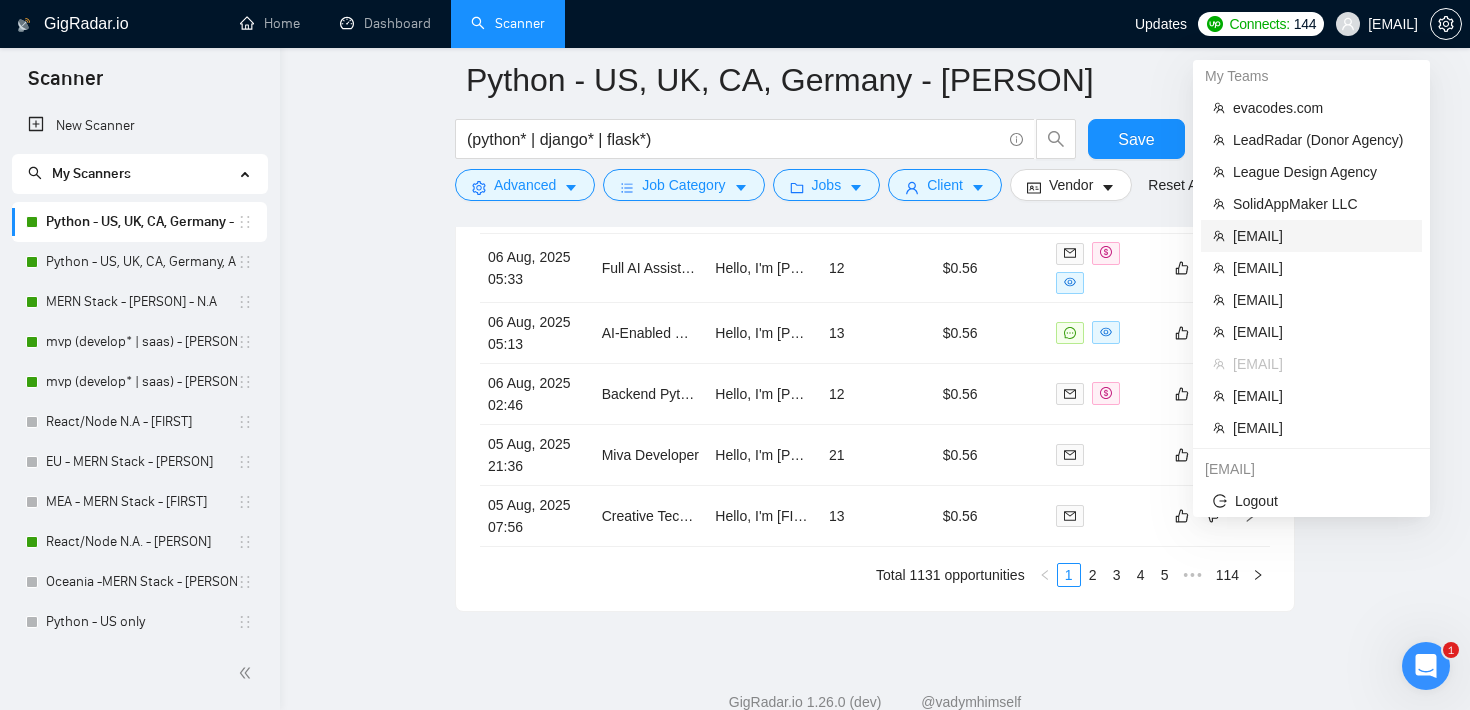 click on "[EMAIL]" at bounding box center (1321, 236) 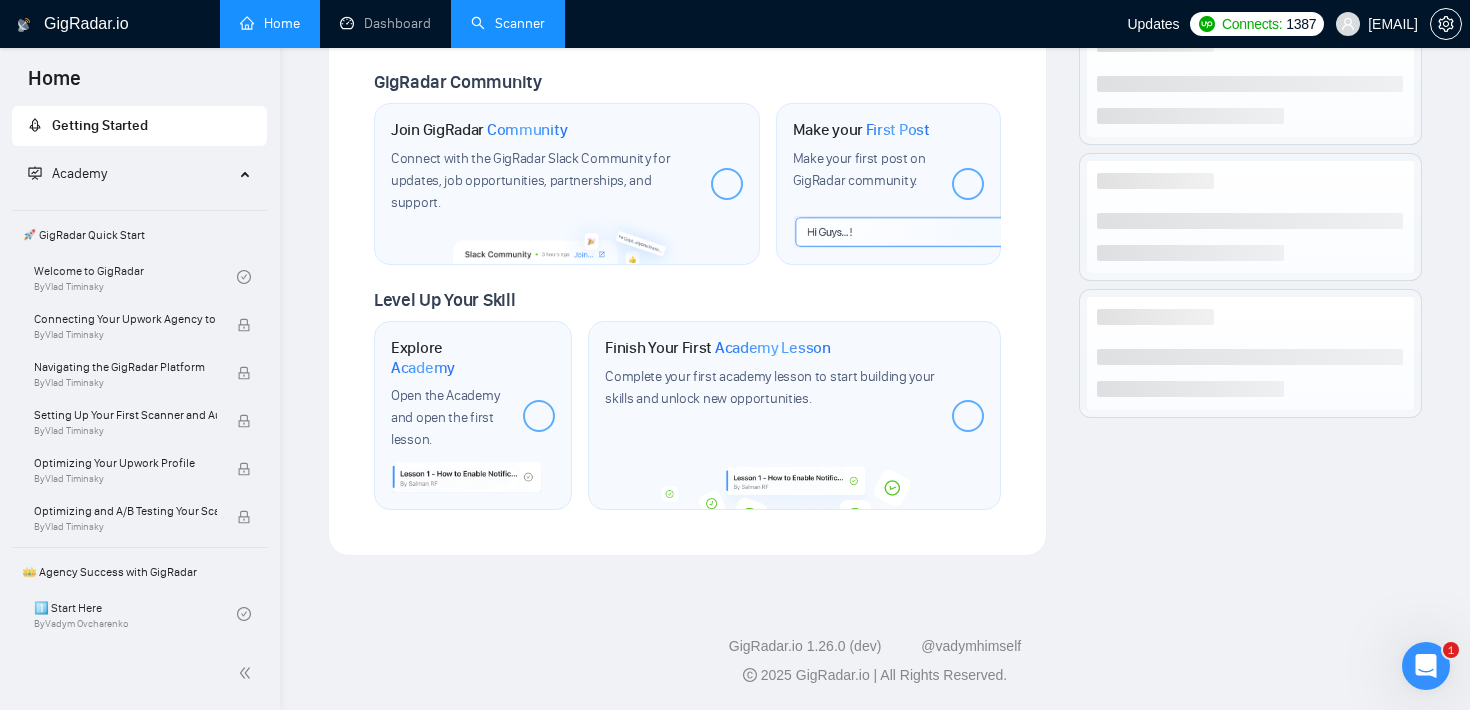 scroll, scrollTop: 946, scrollLeft: 0, axis: vertical 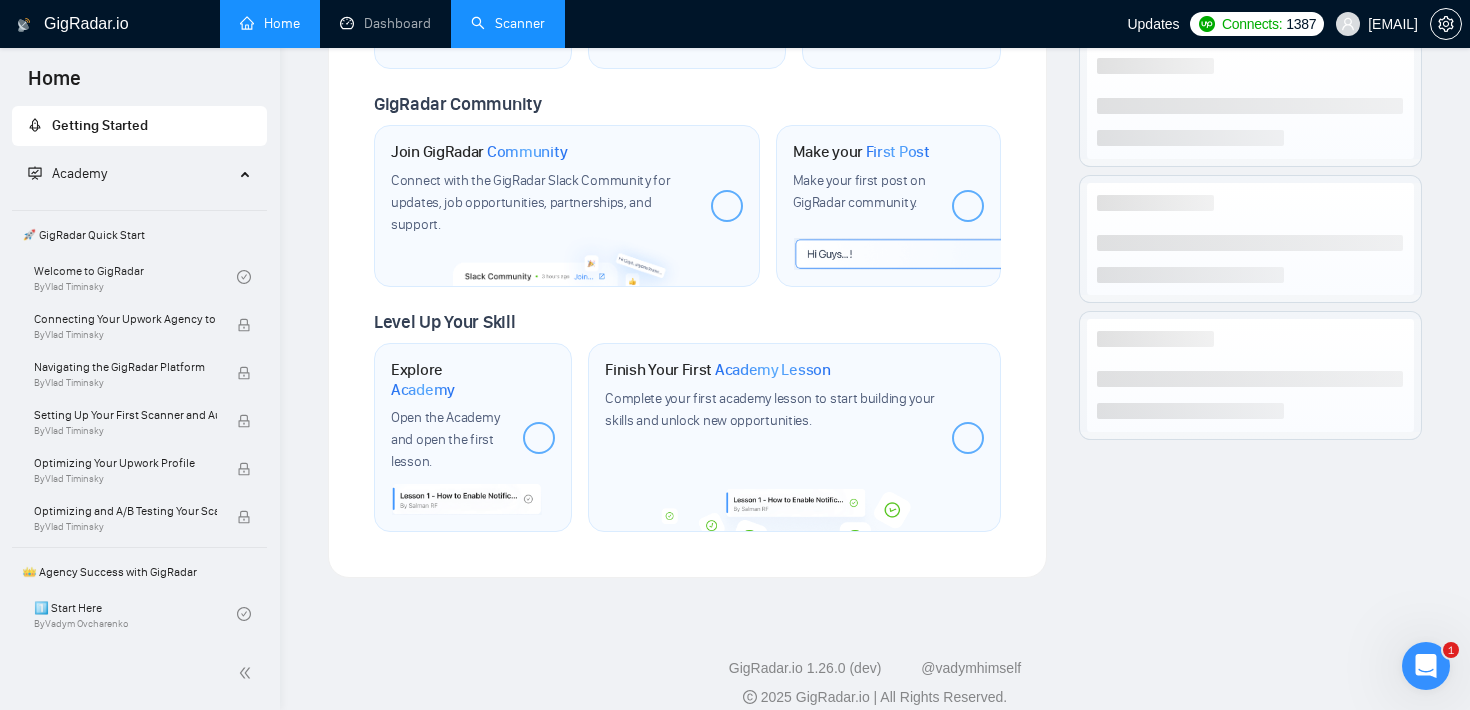 click on "Scanner" at bounding box center (508, 23) 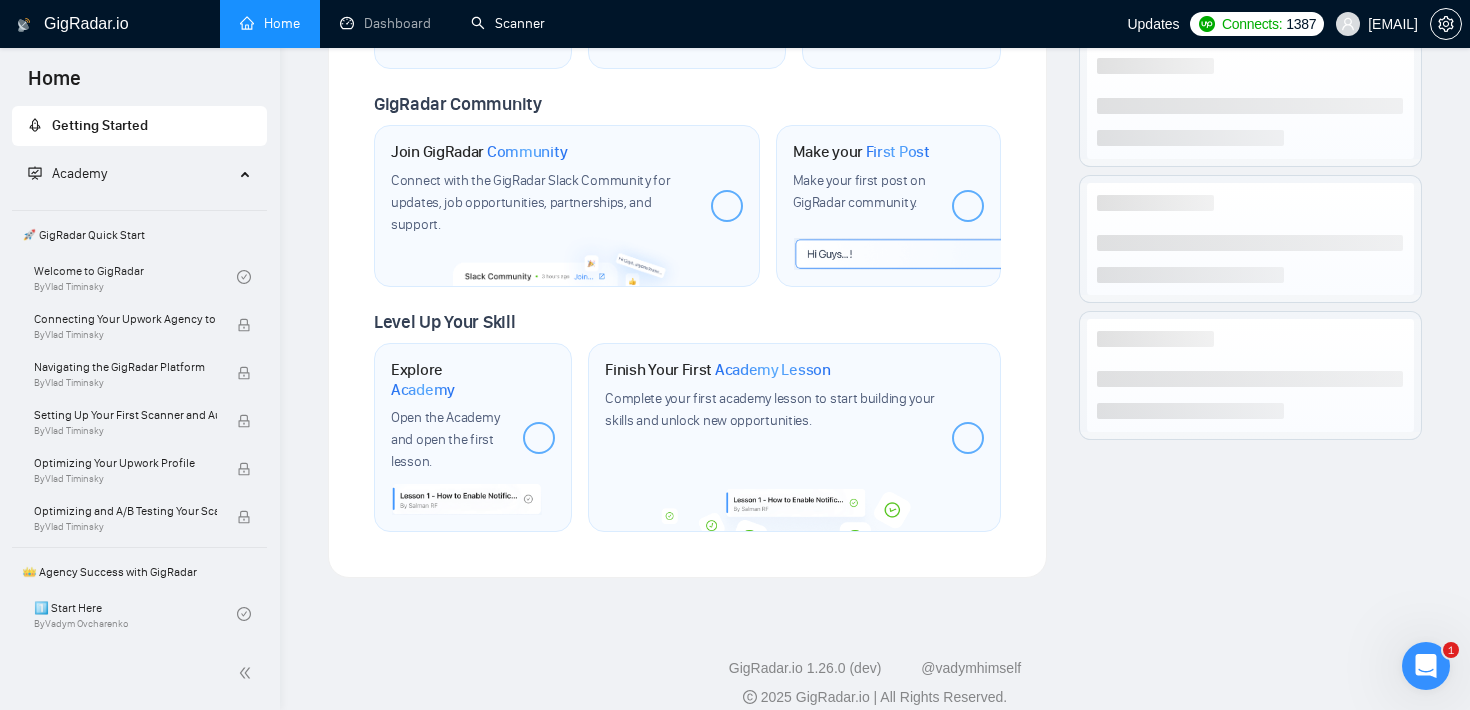 scroll, scrollTop: 0, scrollLeft: 0, axis: both 